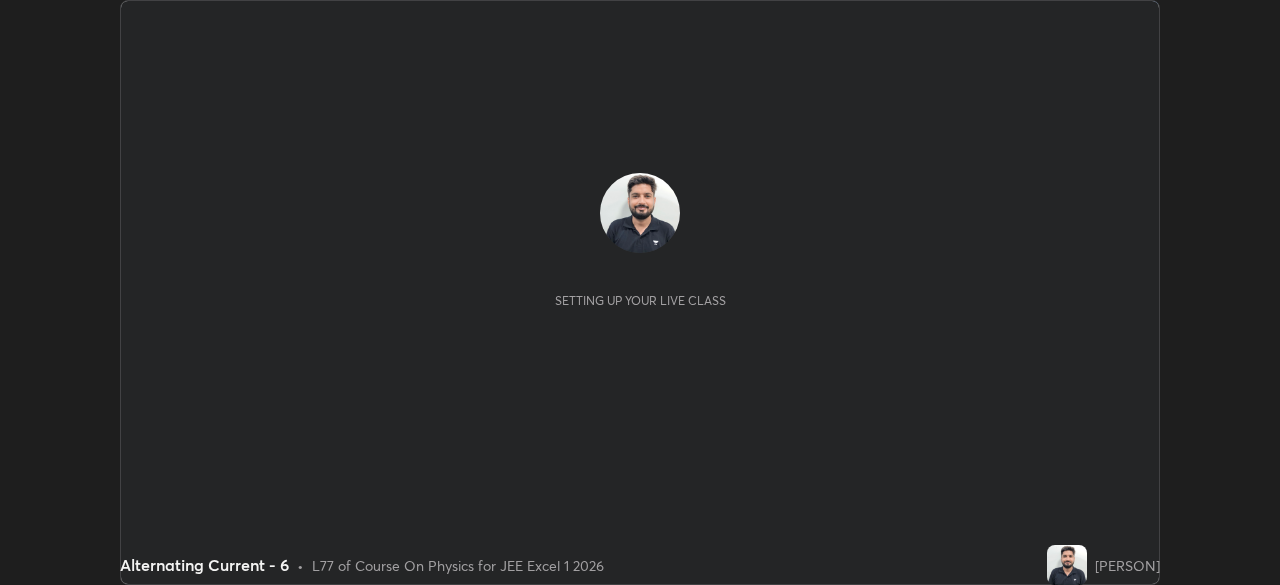 scroll, scrollTop: 0, scrollLeft: 0, axis: both 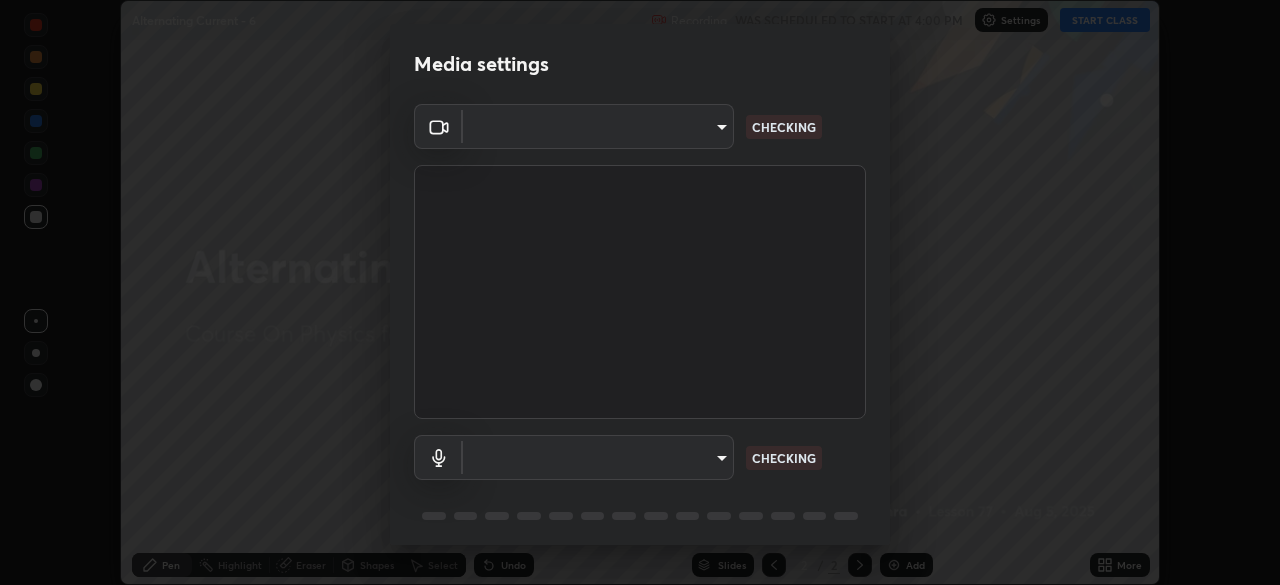 type on "5b0ce39d11be3a435715daab6ad7fa25508616855f5d18a60cdf0faa8df0ce2b" 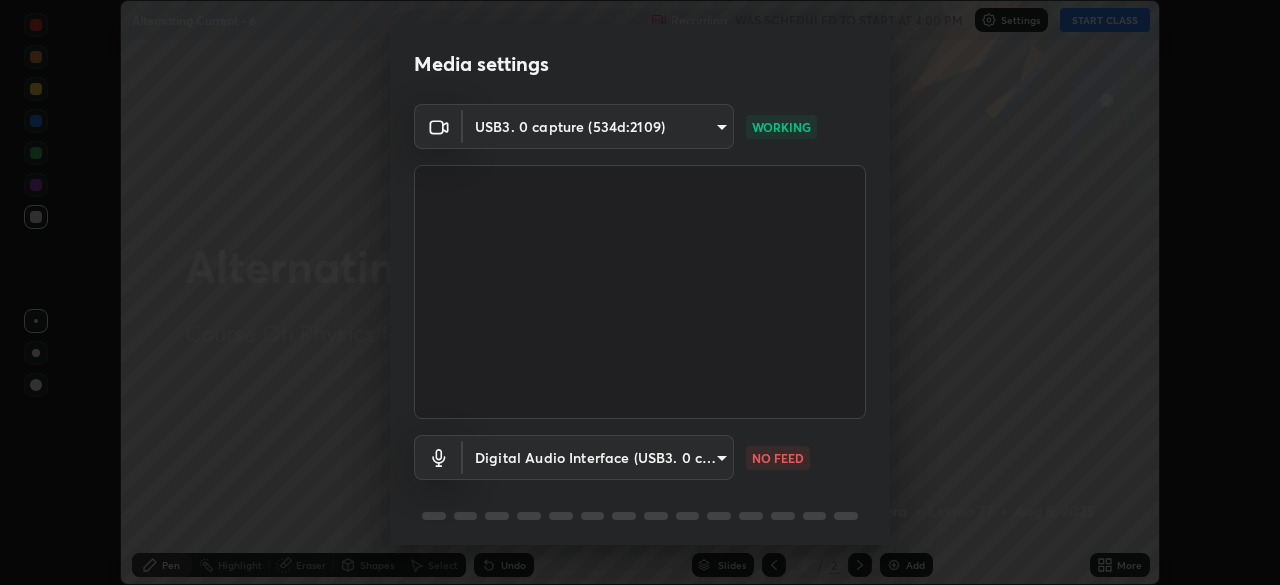 click on "Erase all Alternating Current - 6 Recording WAS SCHEDULED TO START AT  4:00 PM Settings START CLASS Setting up your live class Alternating Current - 6 • L77 of Course On Physics for JEE Excel 1 2026 [PERSON] Pen Highlight Eraser Shapes Select Undo Slides 2 / 2 Add More No doubts shared Encourage your learners to ask a doubt for better clarity Report an issue Reason for reporting Buffering Chat not working Audio - Video sync issue Educator video quality low ​ Attach an image Report Media settings USB3. 0 capture (534d:2109) 5b0ce39d11be3a435715daab6ad7fa25508616855f5d18a60cdf0faa8df0ce2b WORKING Digital Audio Interface (USB3. 0 capture) 71fed962e4479aa471978983e502007eb62408f3e4339a7e0acd8532d65ddef6 NO FEED 1 / 5 Next" at bounding box center (640, 292) 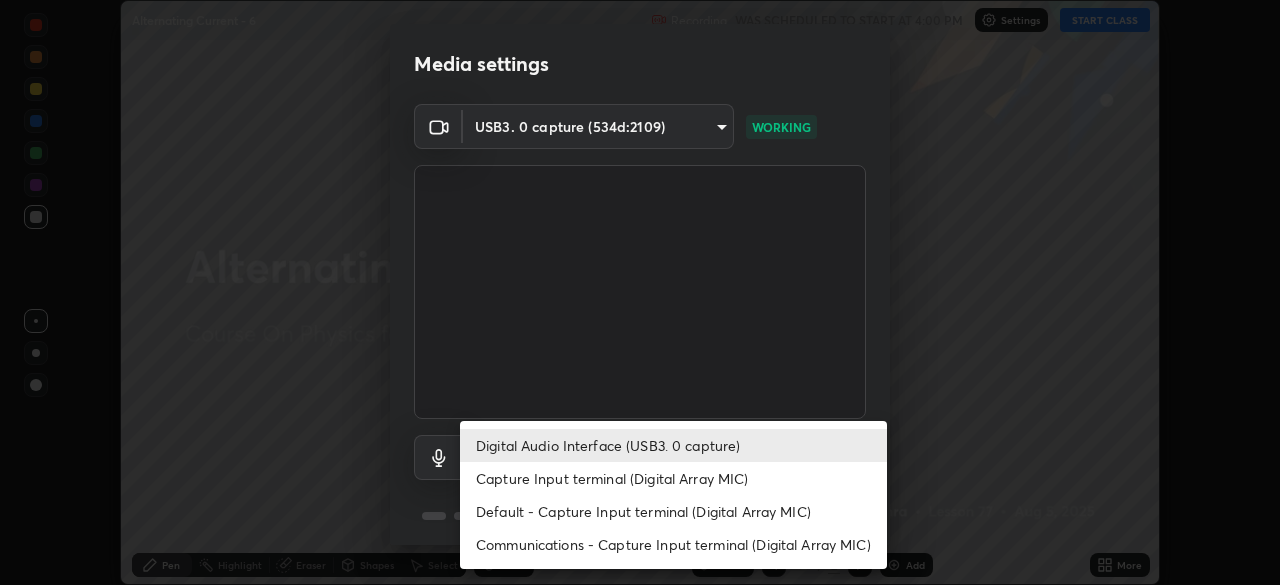 click on "Capture Input terminal (Digital Array MIC)" at bounding box center [673, 478] 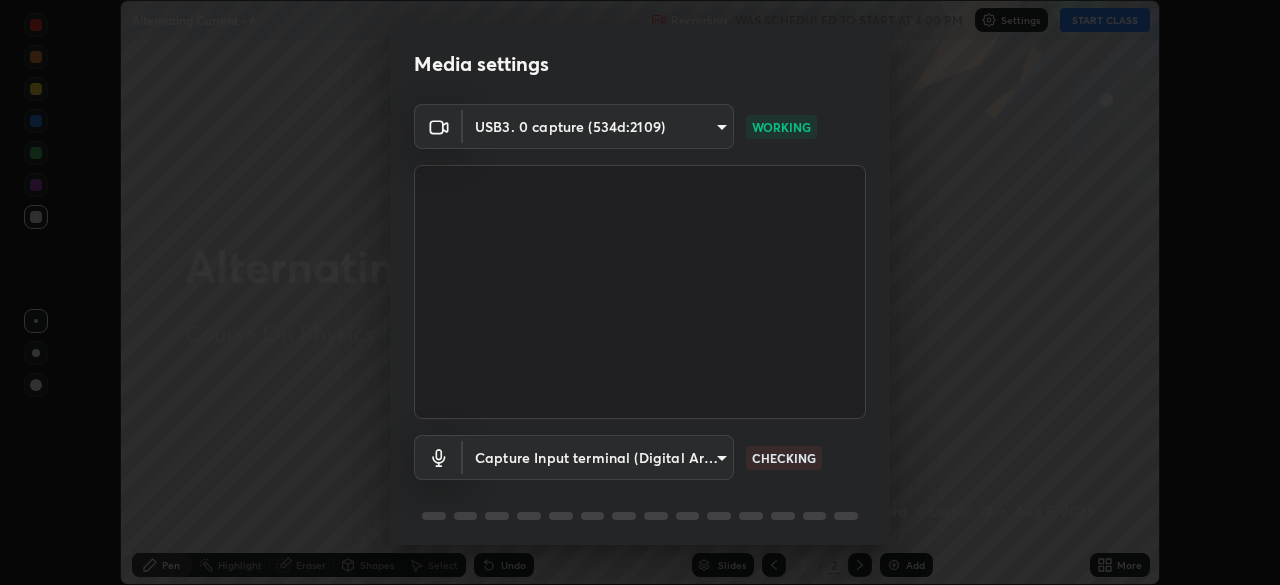 click on "Erase all Alternating Current - 6 Recording WAS SCHEDULED TO START AT  4:00 PM Settings START CLASS Setting up your live class Alternating Current - 6 • L77 of Course On Physics for JEE Excel 1 2026 [PERSON] Pen Highlight Eraser Shapes Select Undo Slides 2 / 2 Add More No doubts shared Encourage your learners to ask a doubt for better clarity Report an issue Reason for reporting Buffering Chat not working Audio - Video sync issue Educator video quality low ​ Attach an image Report Media settings USB3. 0 capture (534d:2109) 5b0ce39d11be3a435715daab6ad7fa25508616855f5d18a60cdf0faa8df0ce2b WORKING Capture Input terminal (Digital Array MIC) 0cc9bf99e685aedc504070095158a94fd7fd61247a0d39e092e81423dc6161b0 CHECKING 1 / 5 Next" at bounding box center [640, 292] 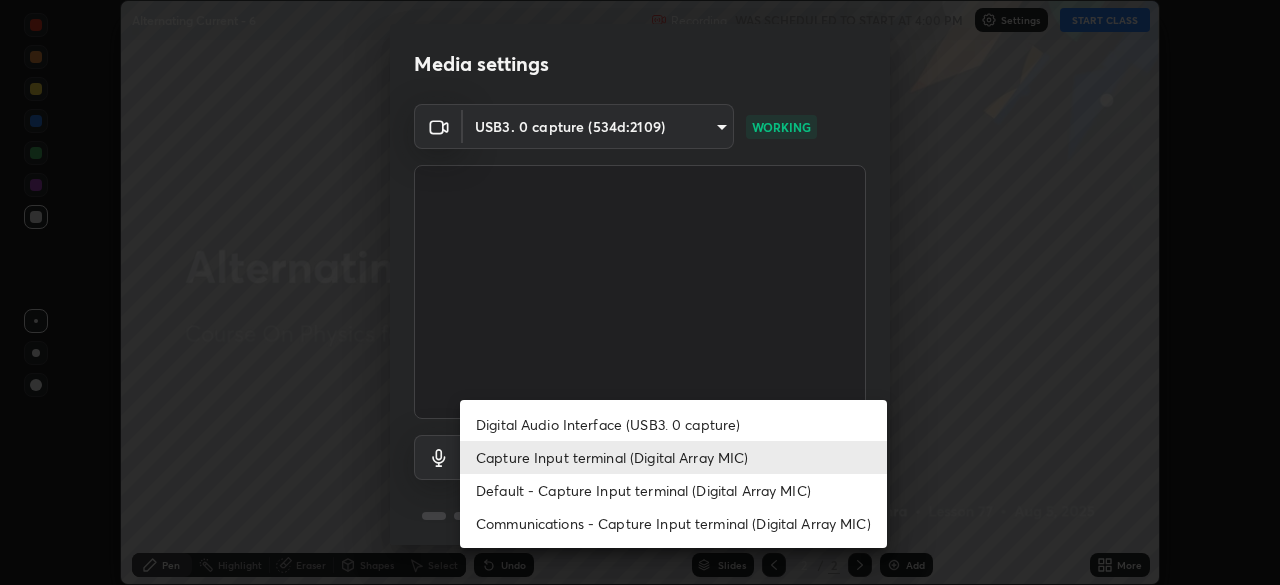 click on "Digital Audio Interface (USB3. 0 capture)" at bounding box center (673, 424) 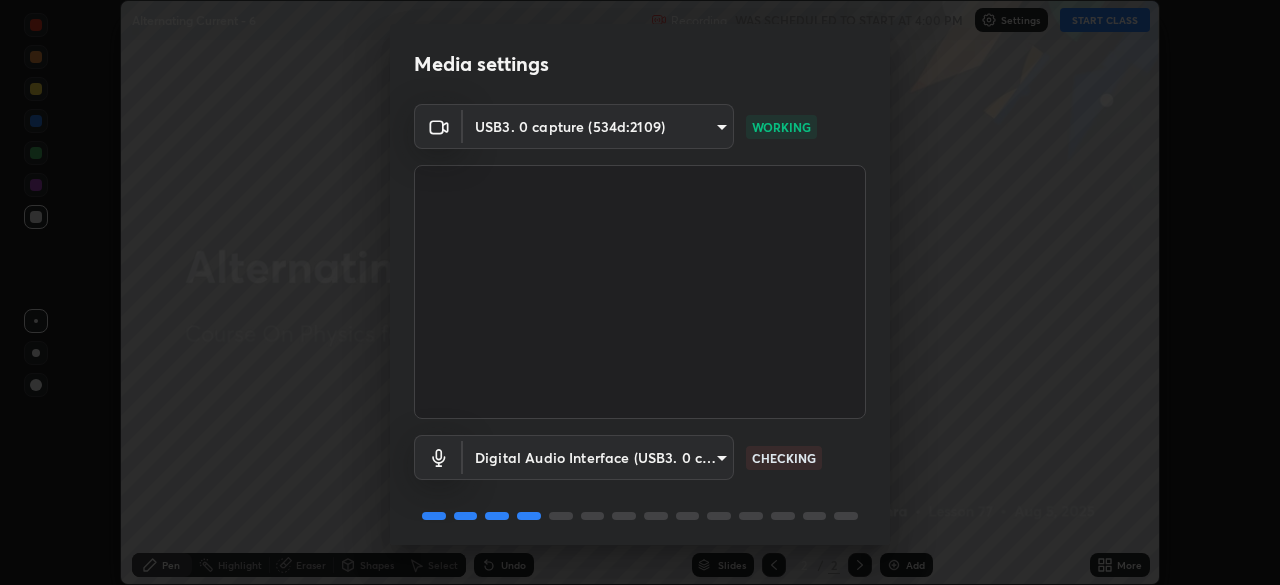 scroll, scrollTop: 71, scrollLeft: 0, axis: vertical 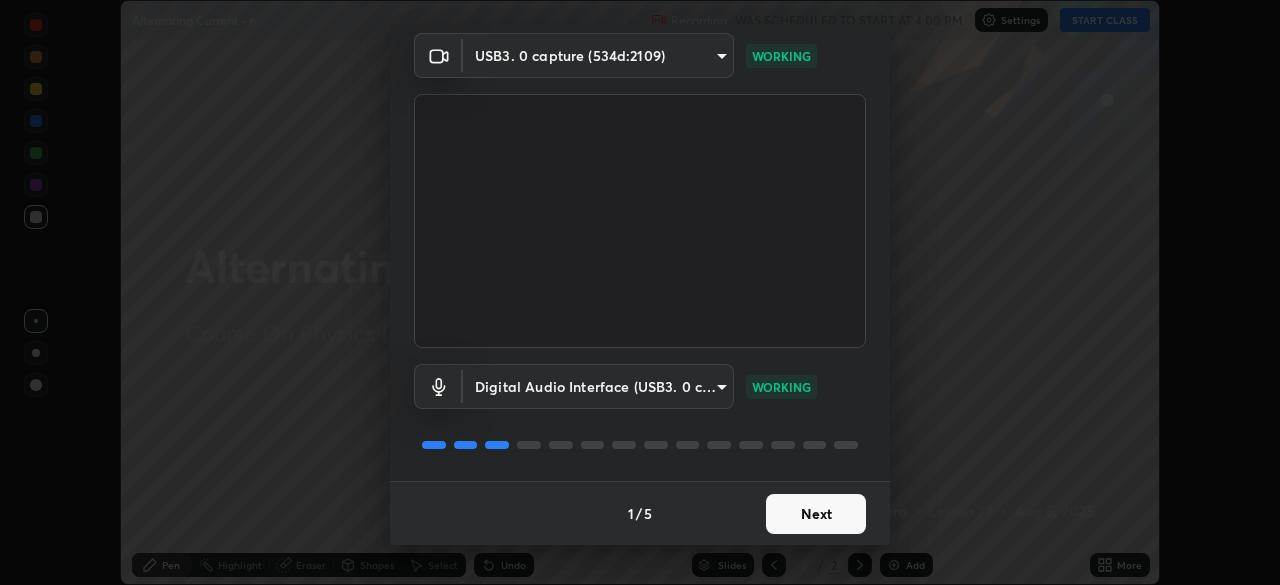 click on "Next" at bounding box center [816, 514] 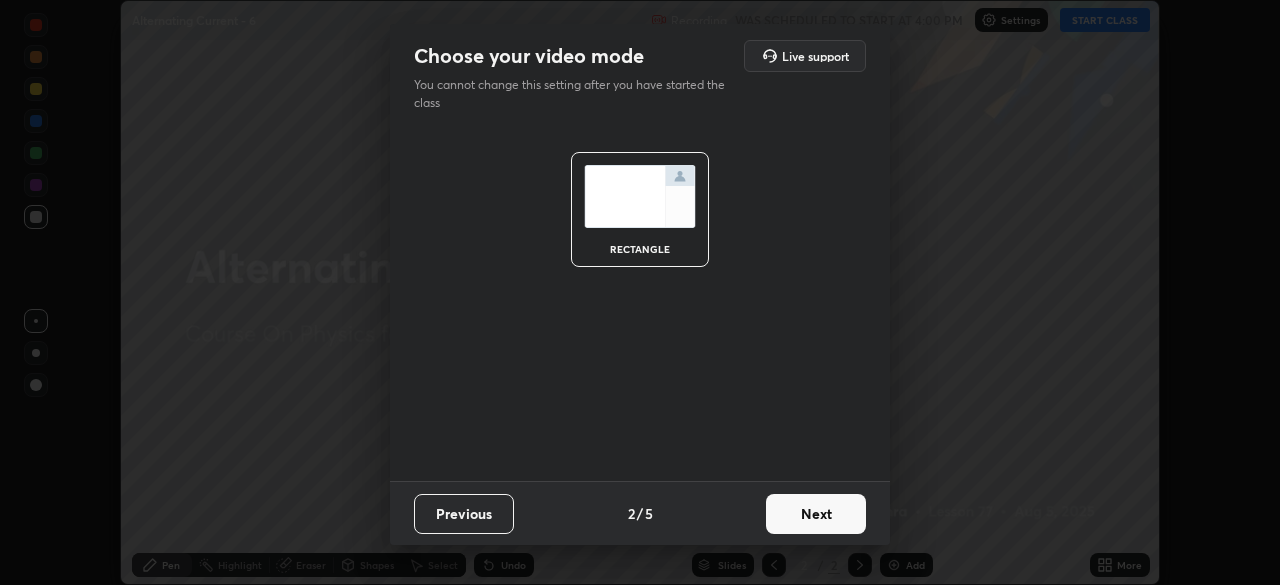 scroll, scrollTop: 0, scrollLeft: 0, axis: both 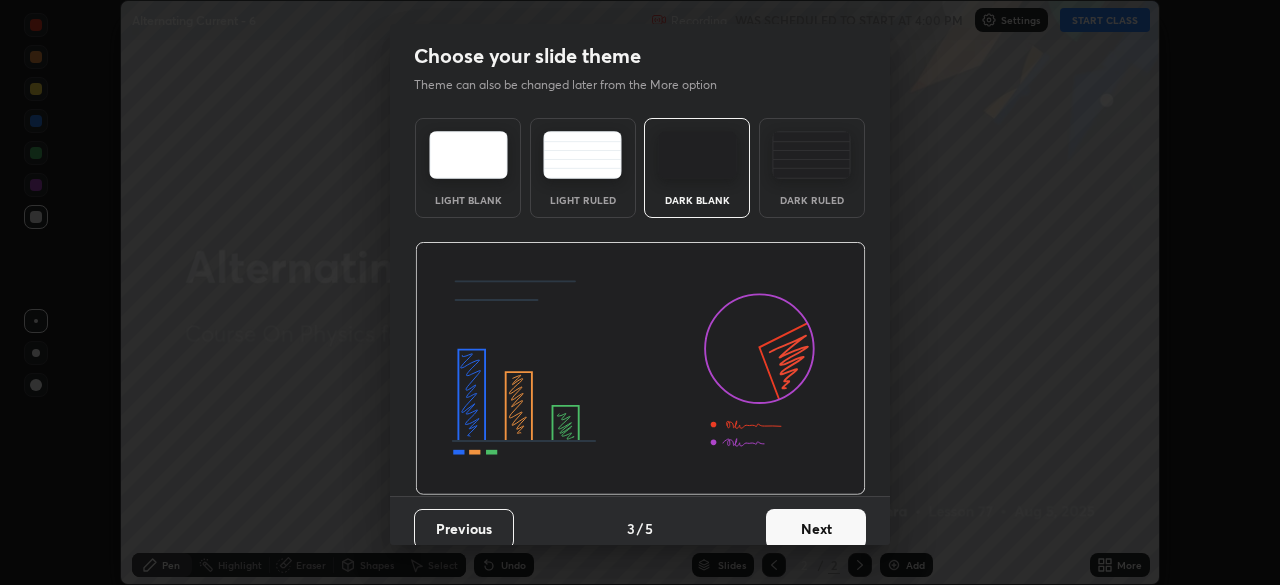 click on "Next" at bounding box center (816, 529) 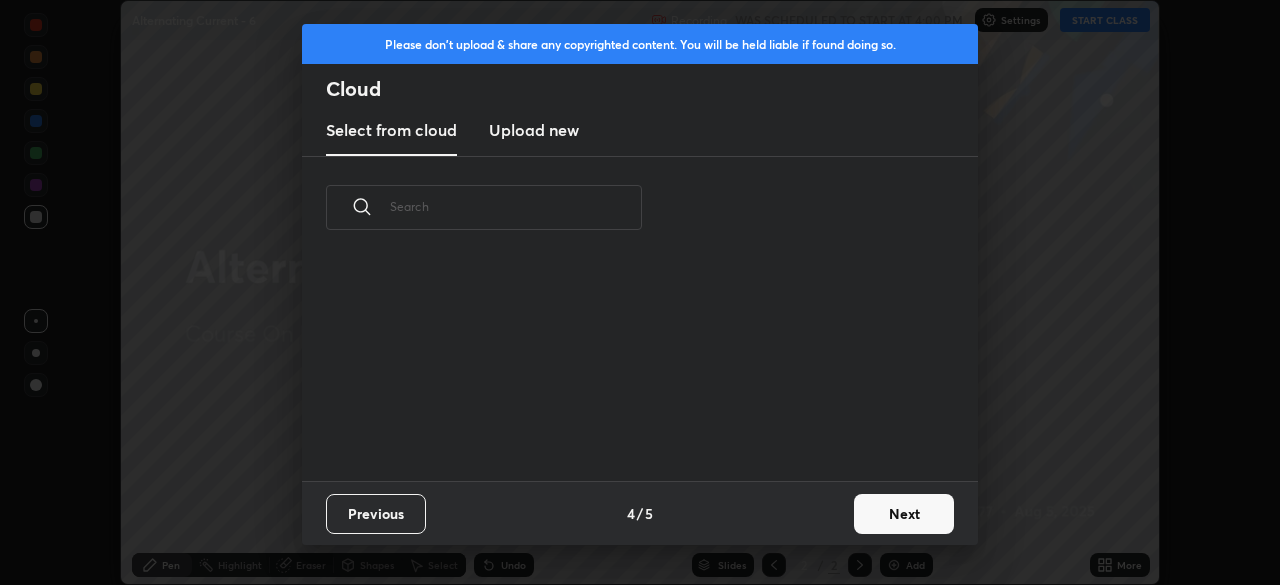 click on "Next" at bounding box center [904, 514] 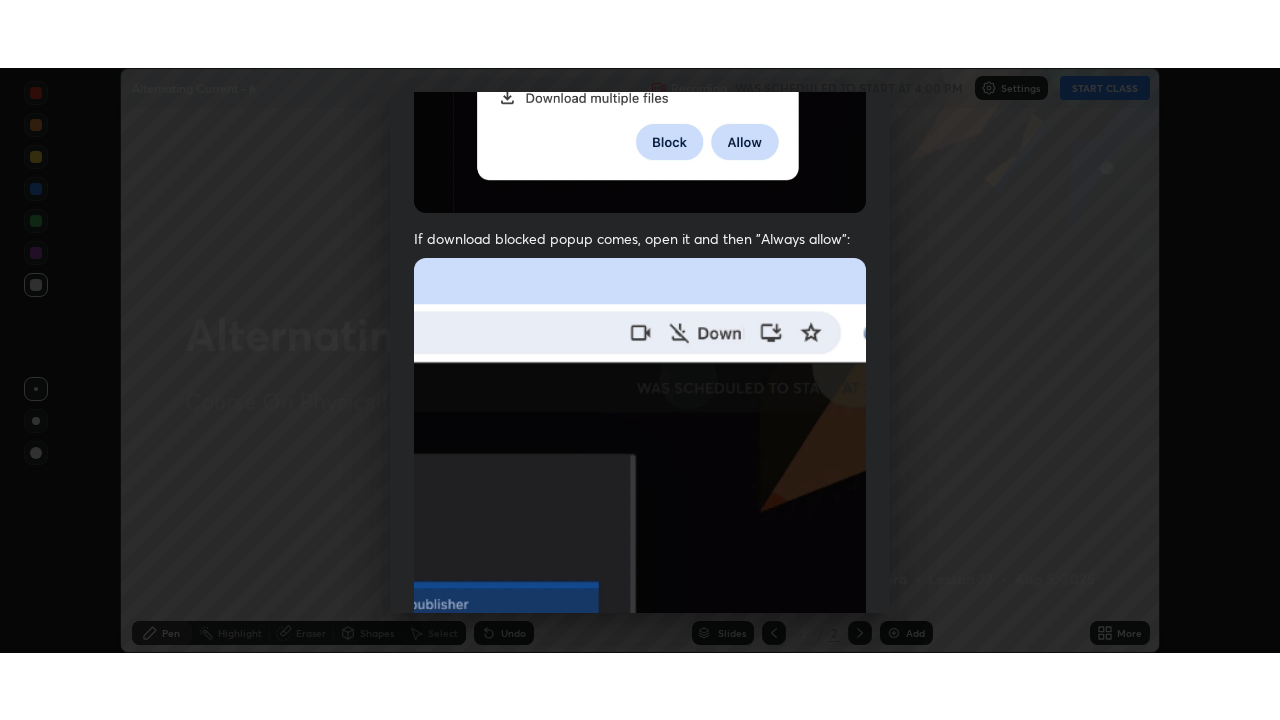 scroll, scrollTop: 479, scrollLeft: 0, axis: vertical 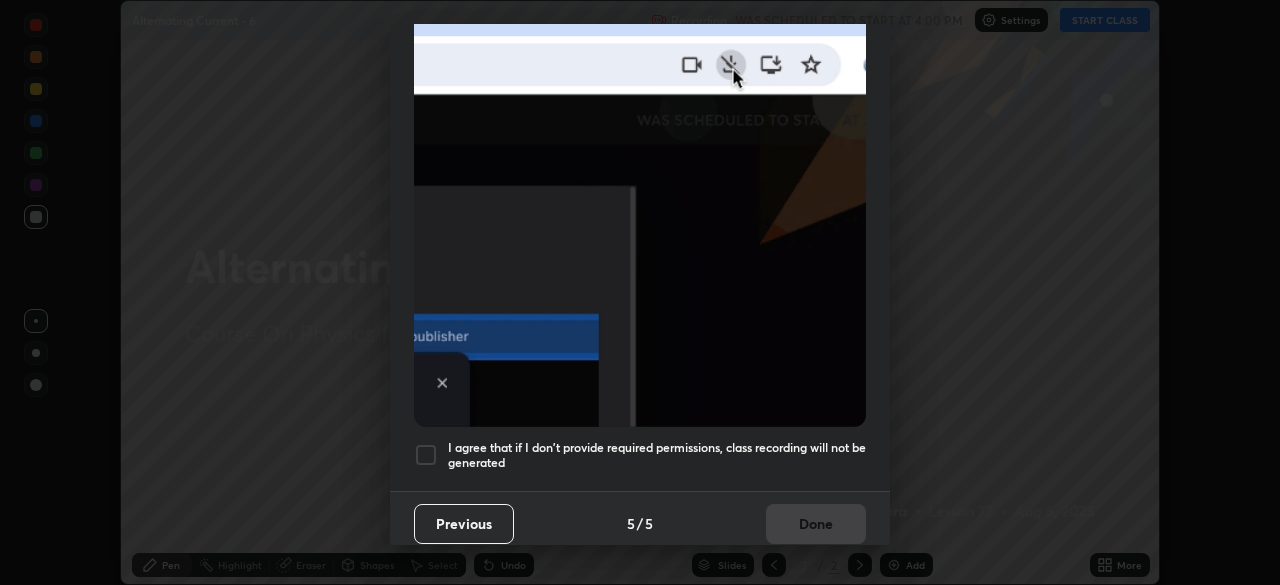 click on "I agree that if I don't provide required permissions, class recording will not be generated" at bounding box center [657, 455] 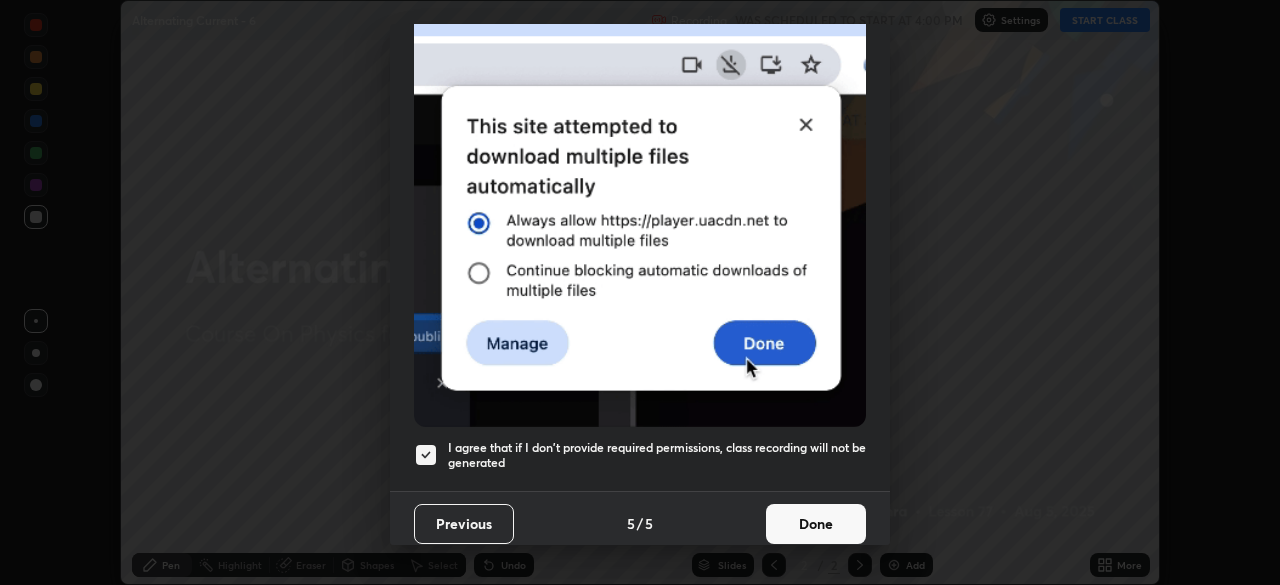 click on "Done" at bounding box center [816, 524] 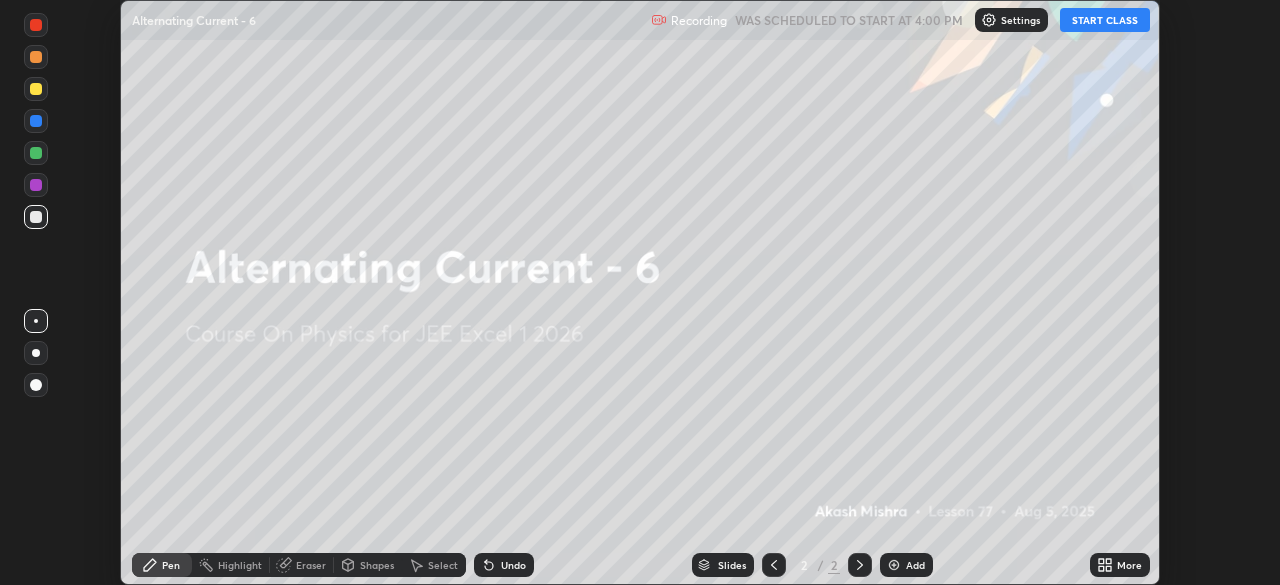 click on "START CLASS" at bounding box center (1105, 20) 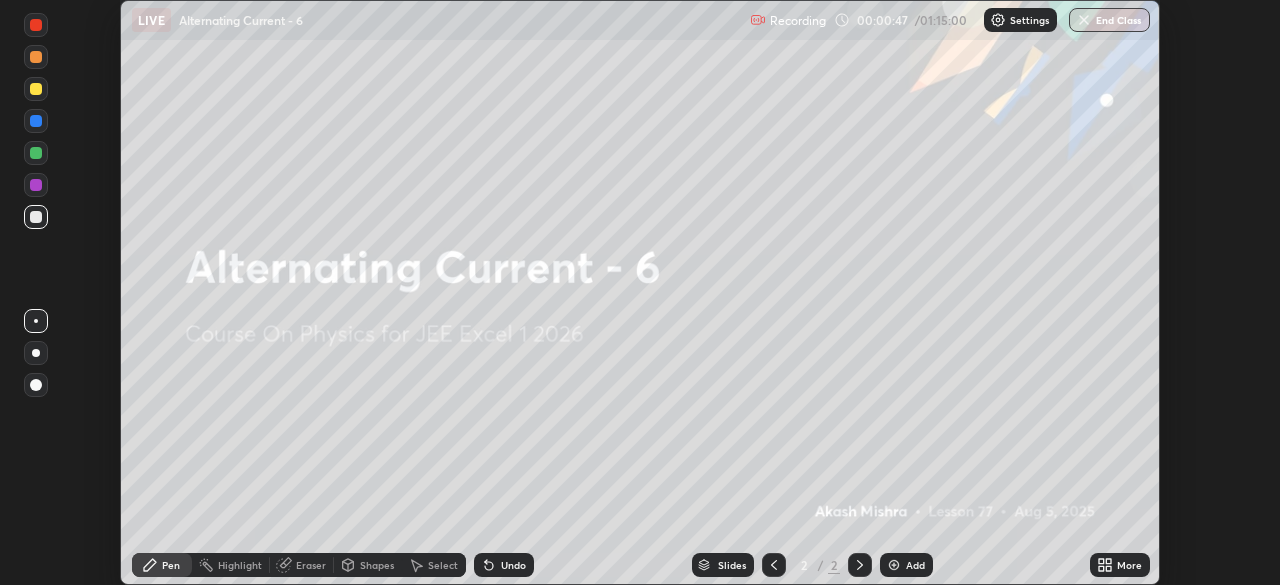 click 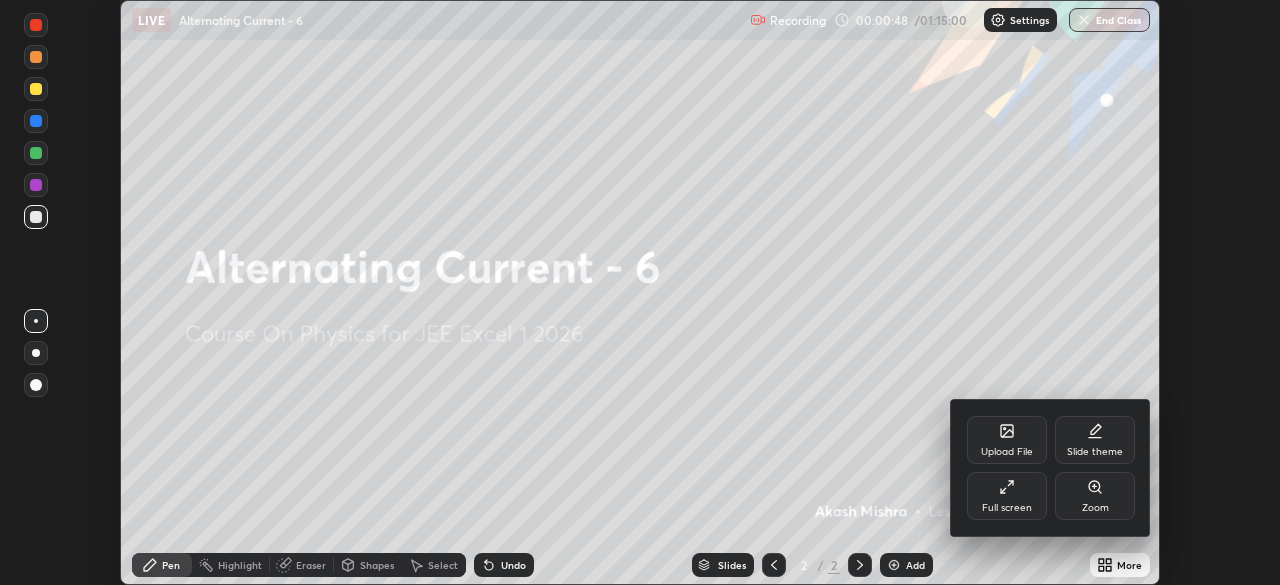 click on "Full screen" at bounding box center (1007, 508) 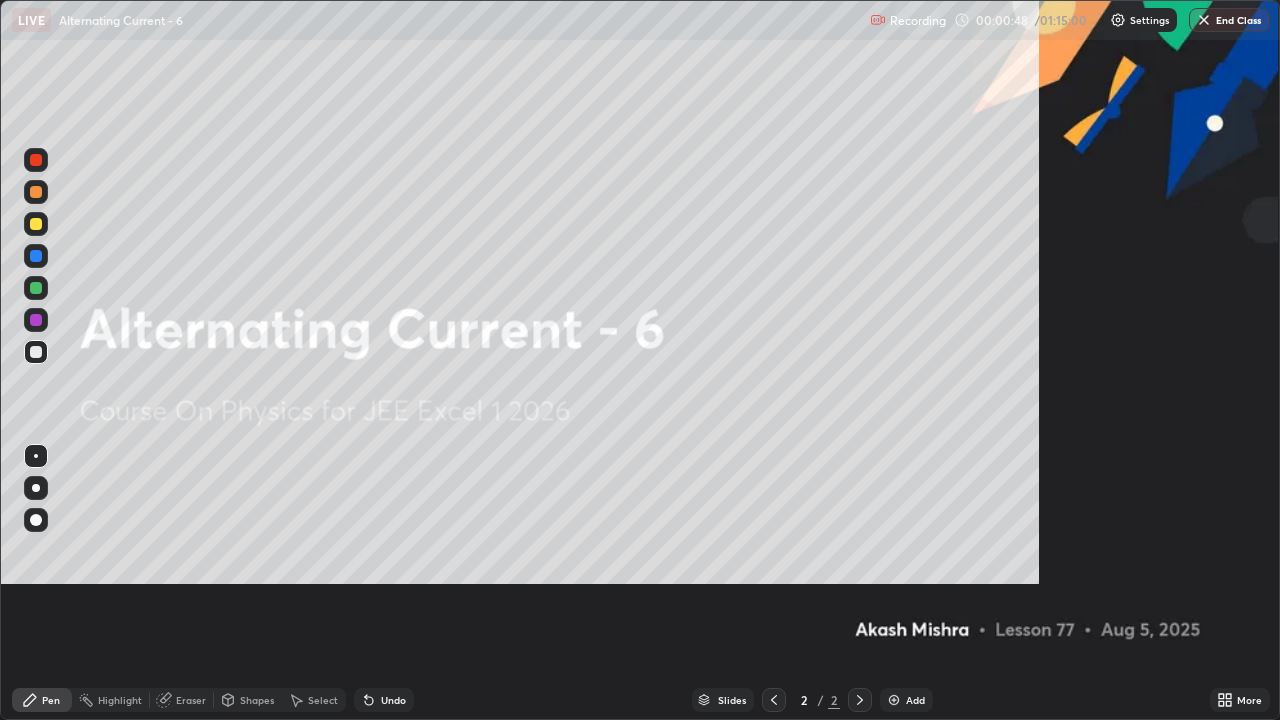 scroll, scrollTop: 99280, scrollLeft: 98720, axis: both 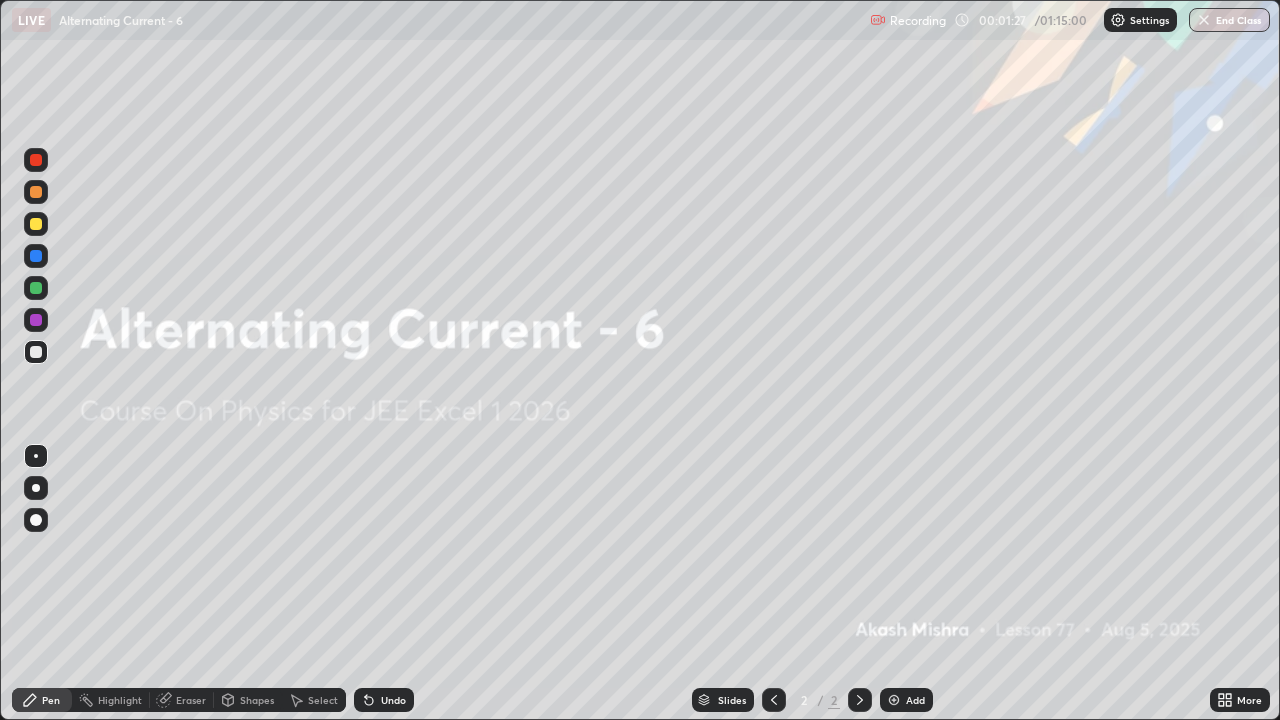 click on "Add" at bounding box center (906, 700) 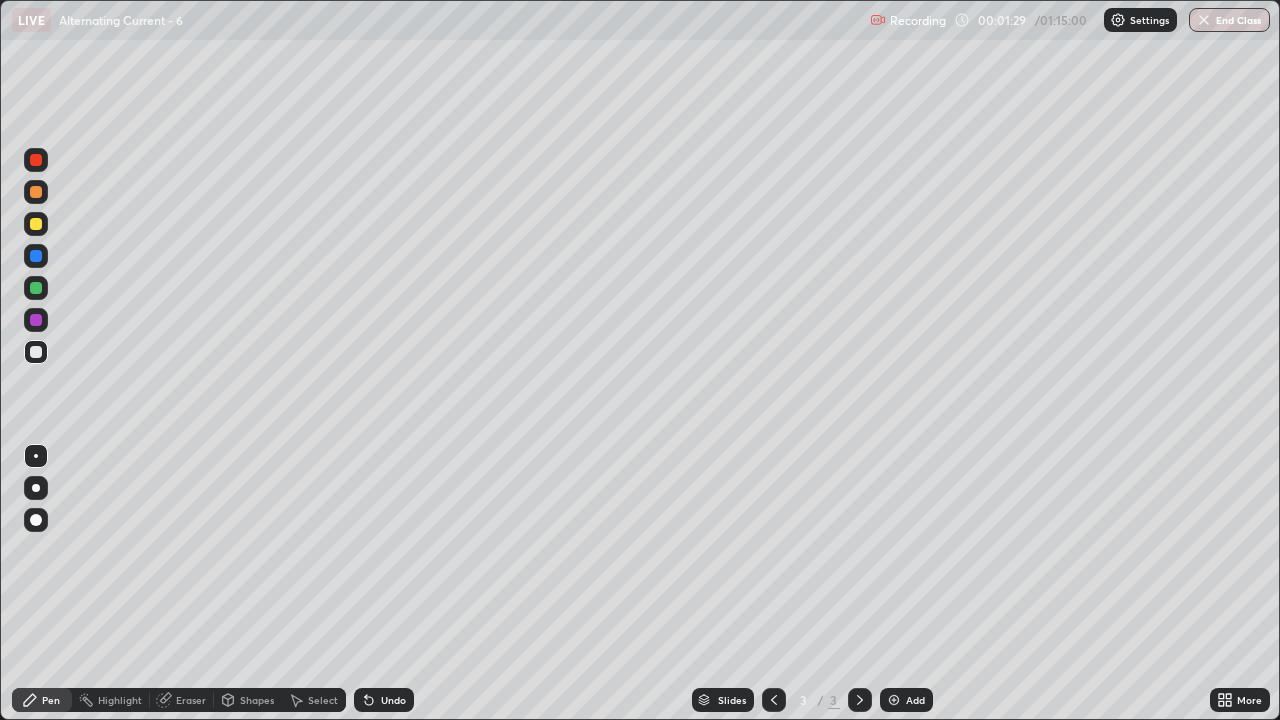 click at bounding box center (36, 224) 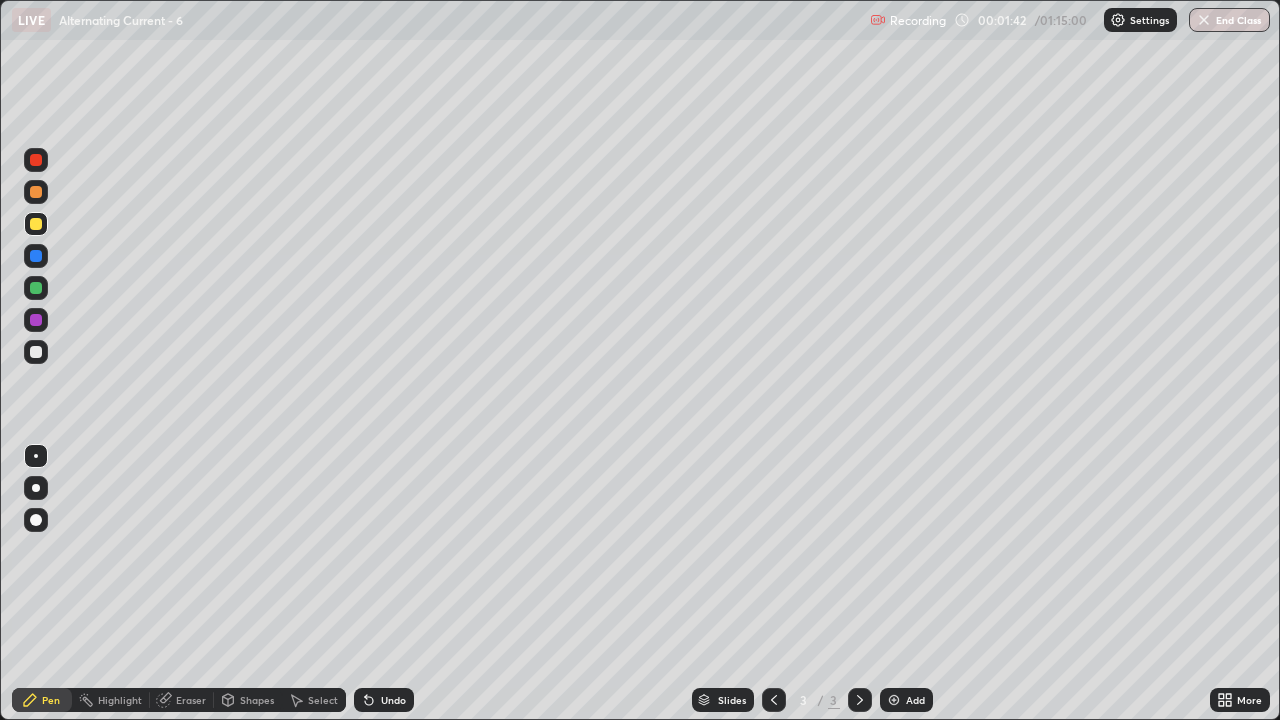 click at bounding box center (36, 352) 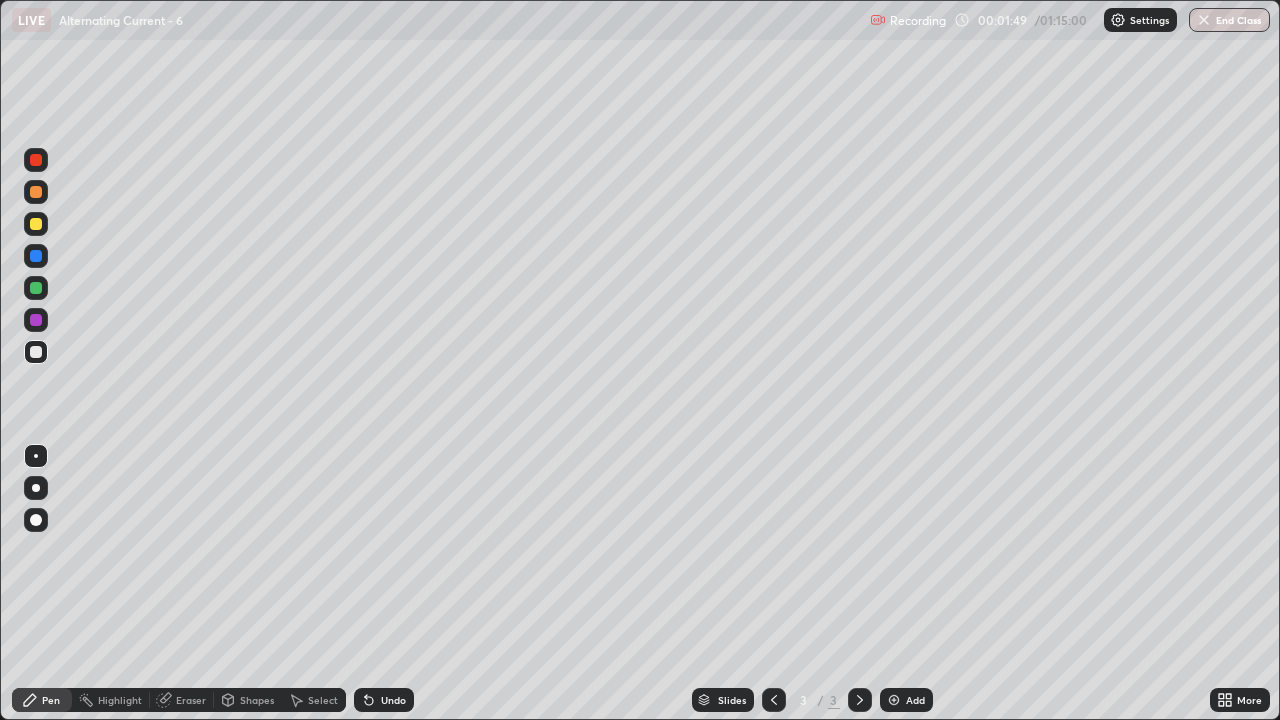 click on "Undo" at bounding box center [393, 700] 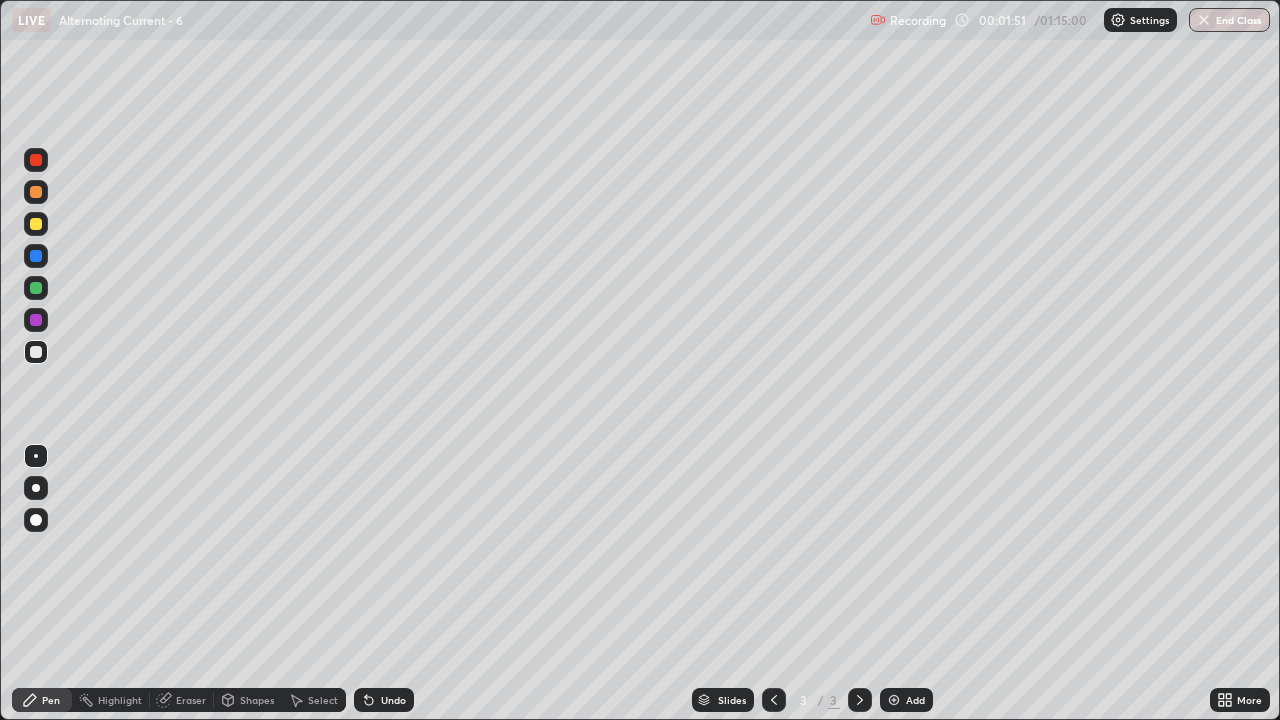 click on "Undo" at bounding box center [393, 700] 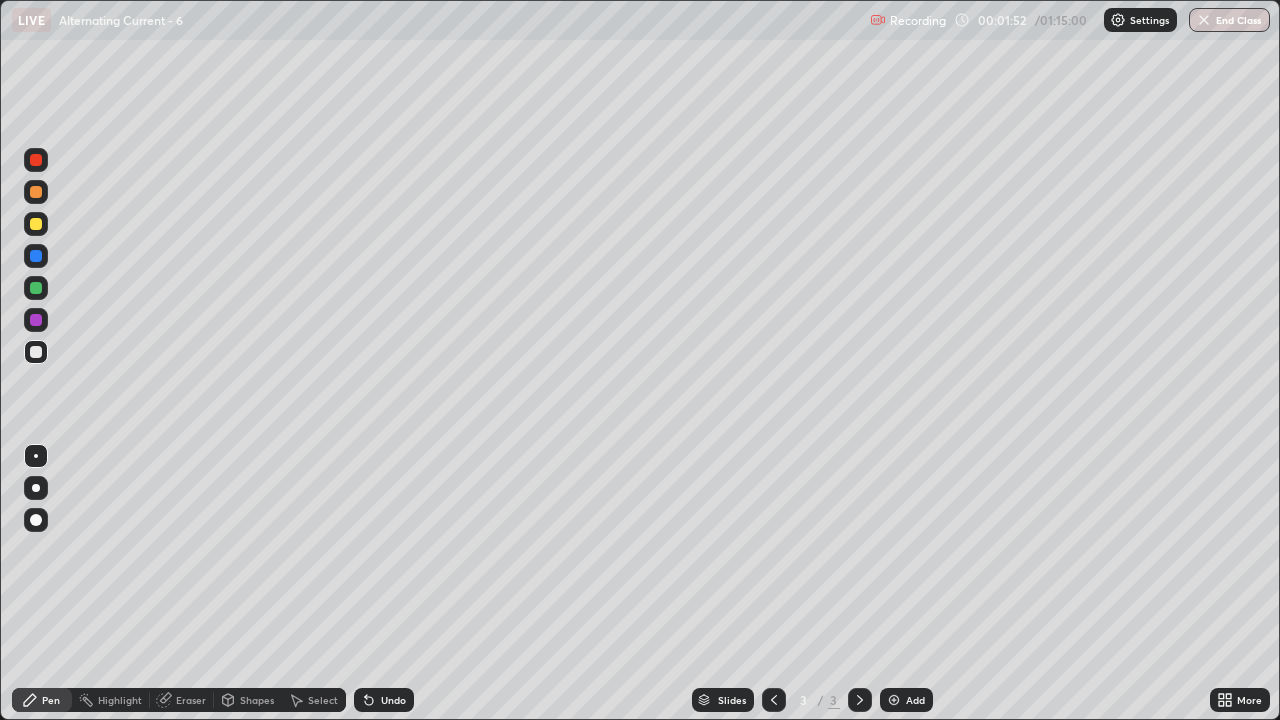 click on "Shapes" at bounding box center [257, 700] 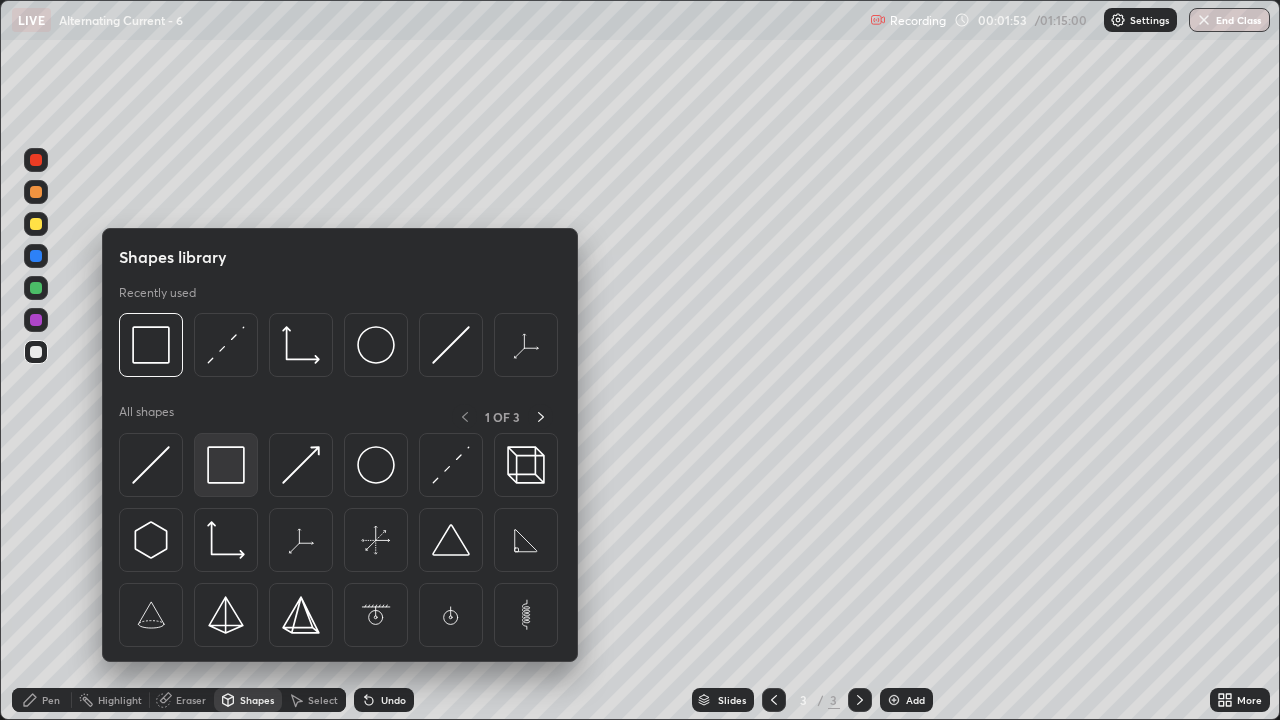 click at bounding box center (226, 465) 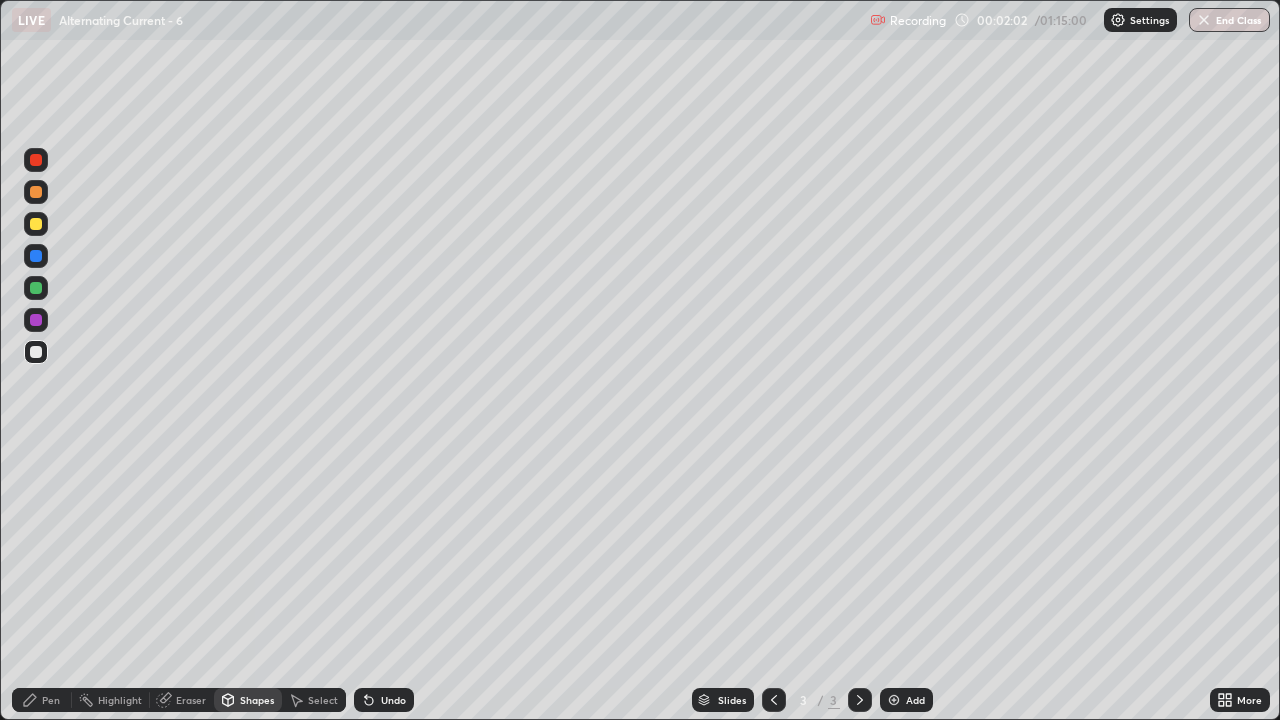 click on "Pen" at bounding box center [51, 700] 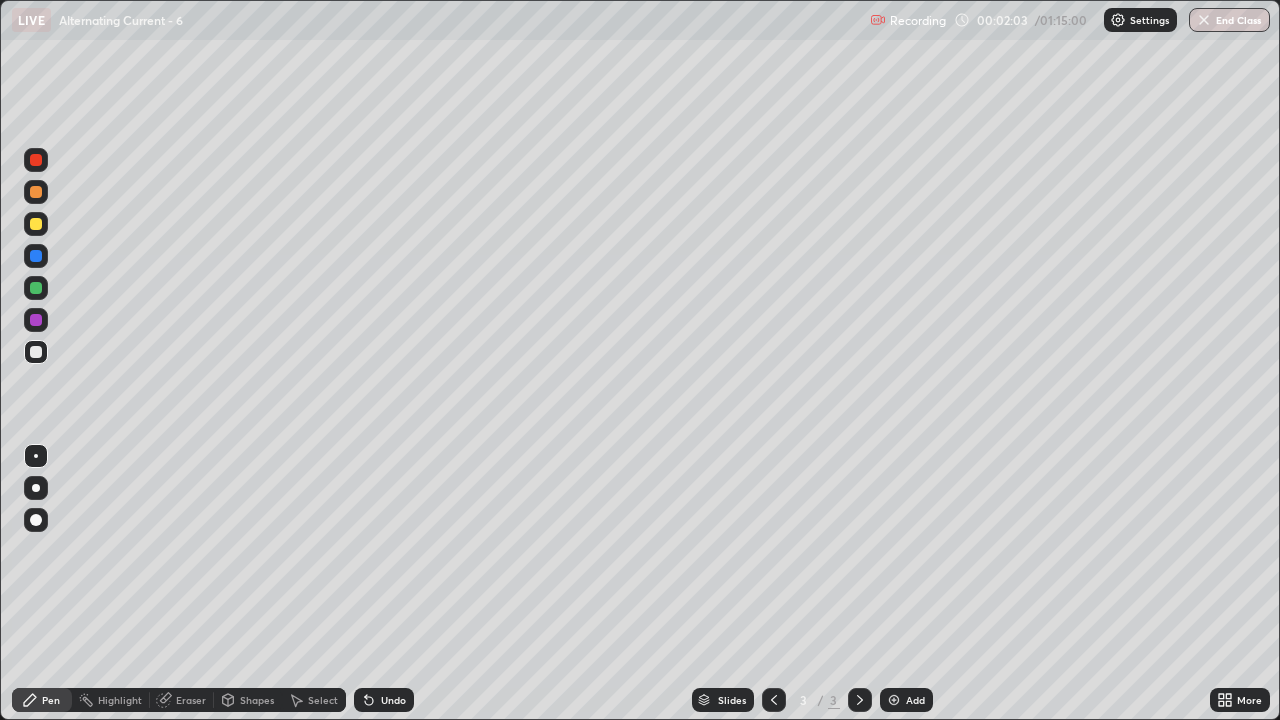 click at bounding box center [36, 224] 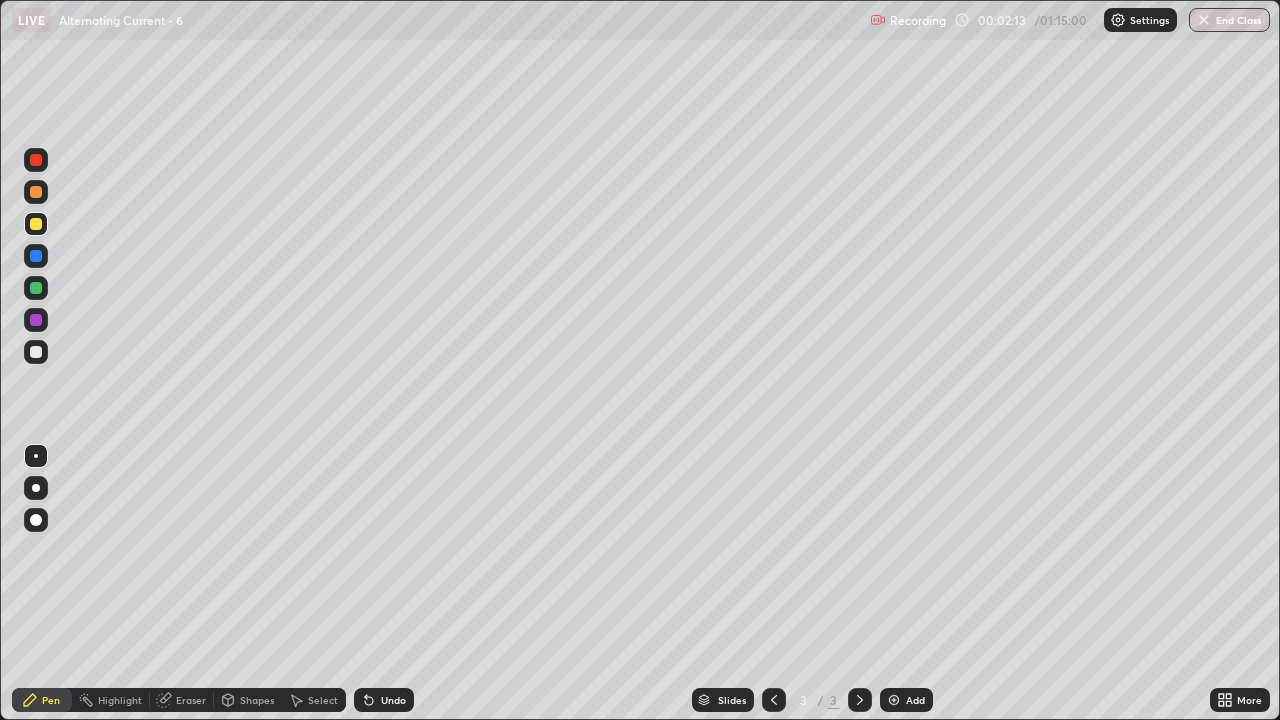 click on "Undo" at bounding box center [393, 700] 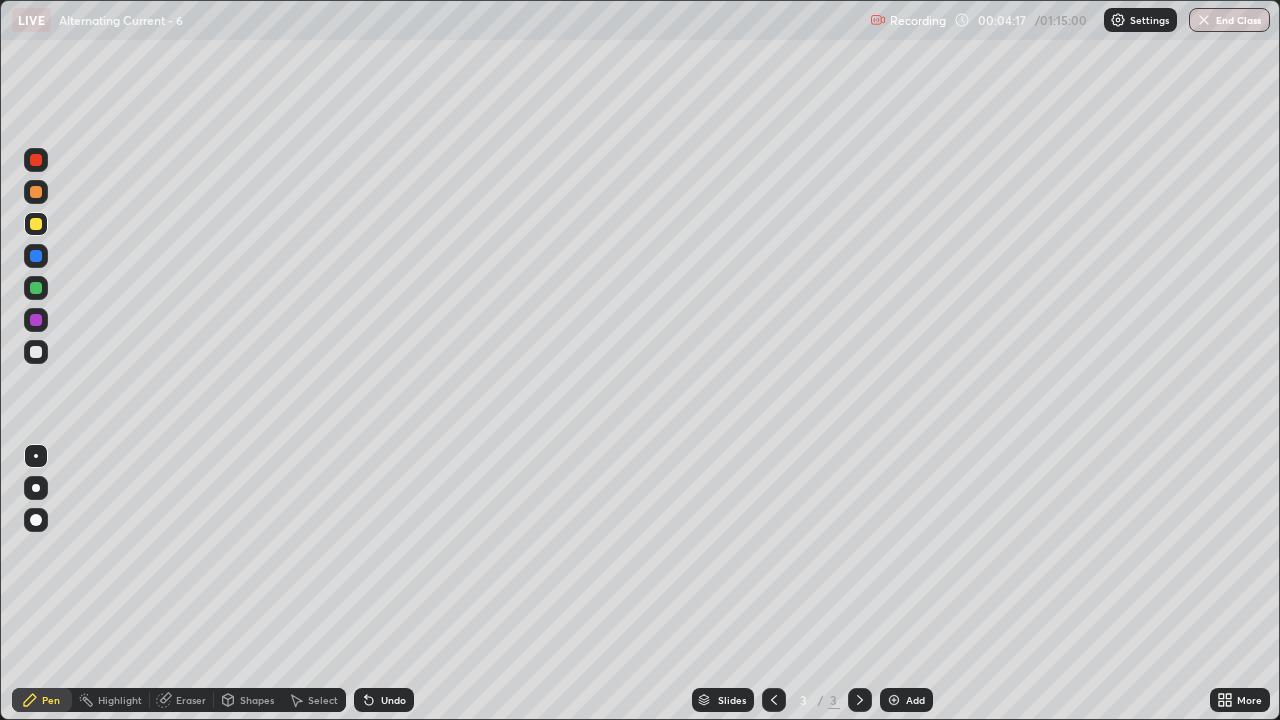 click on "Select" at bounding box center (323, 700) 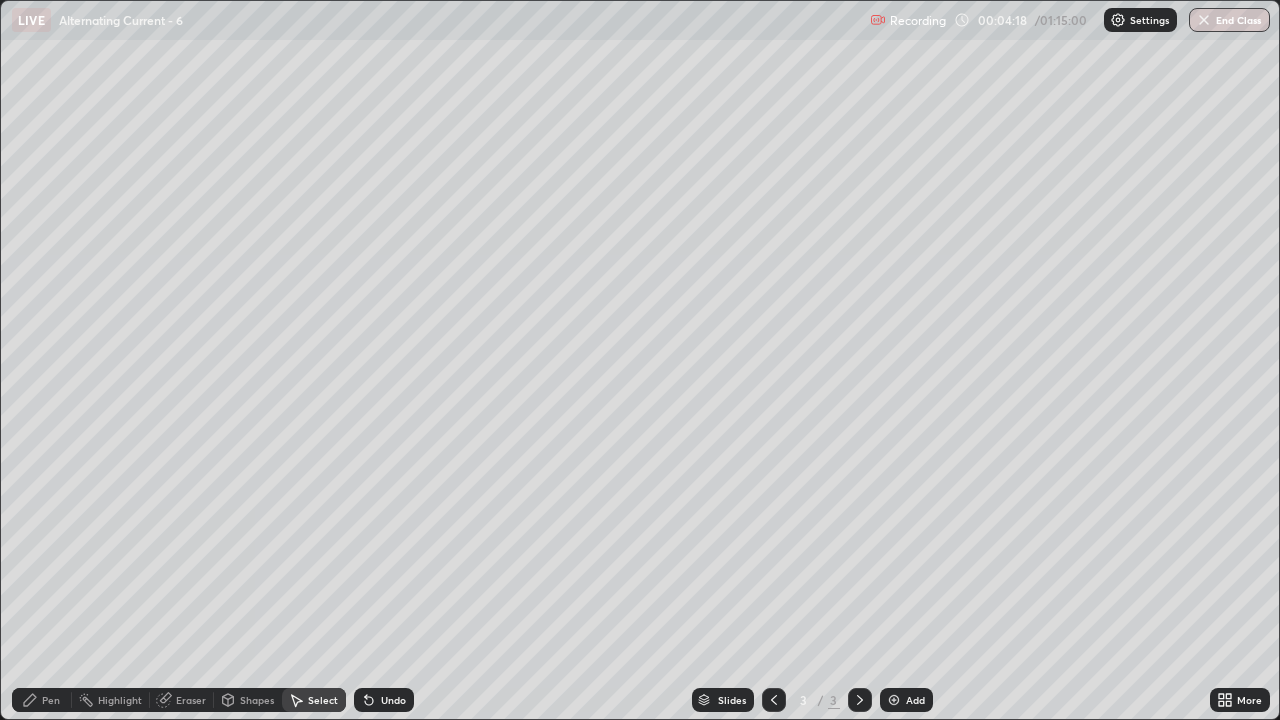 click on "Erase all" at bounding box center [36, 360] 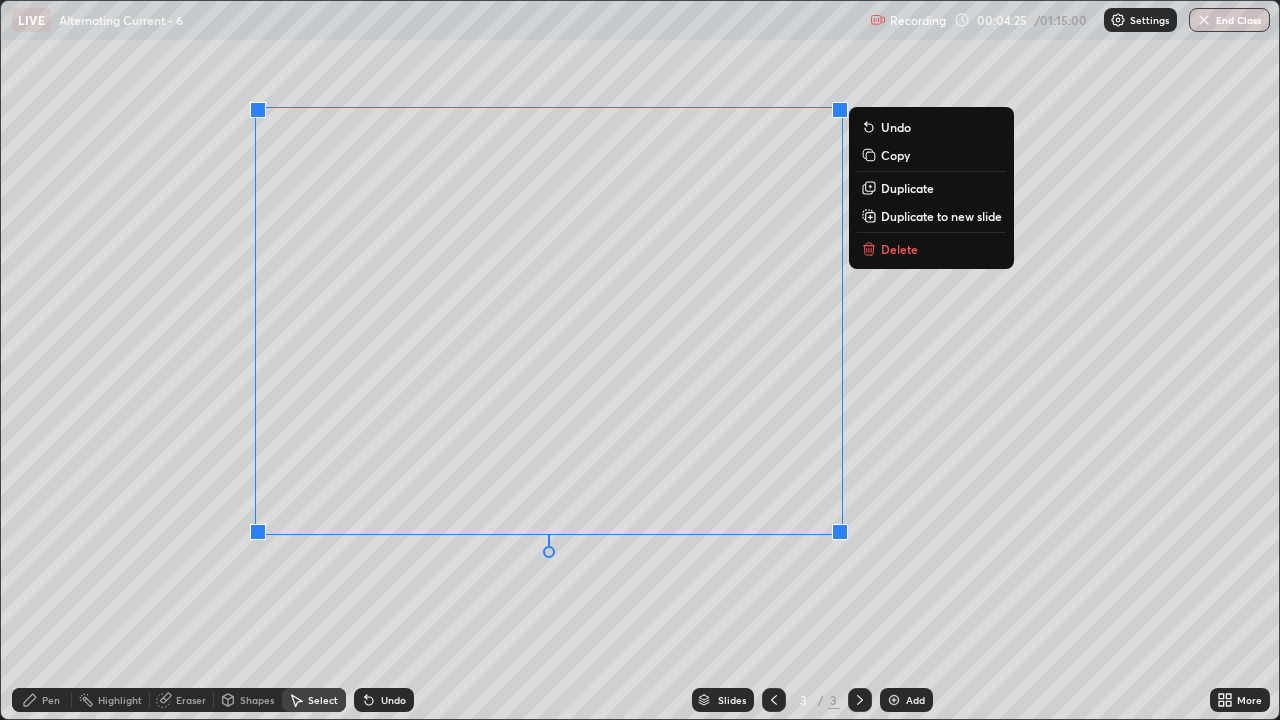 click on "0 ° Undo Copy Duplicate Duplicate to new slide Delete" at bounding box center (640, 360) 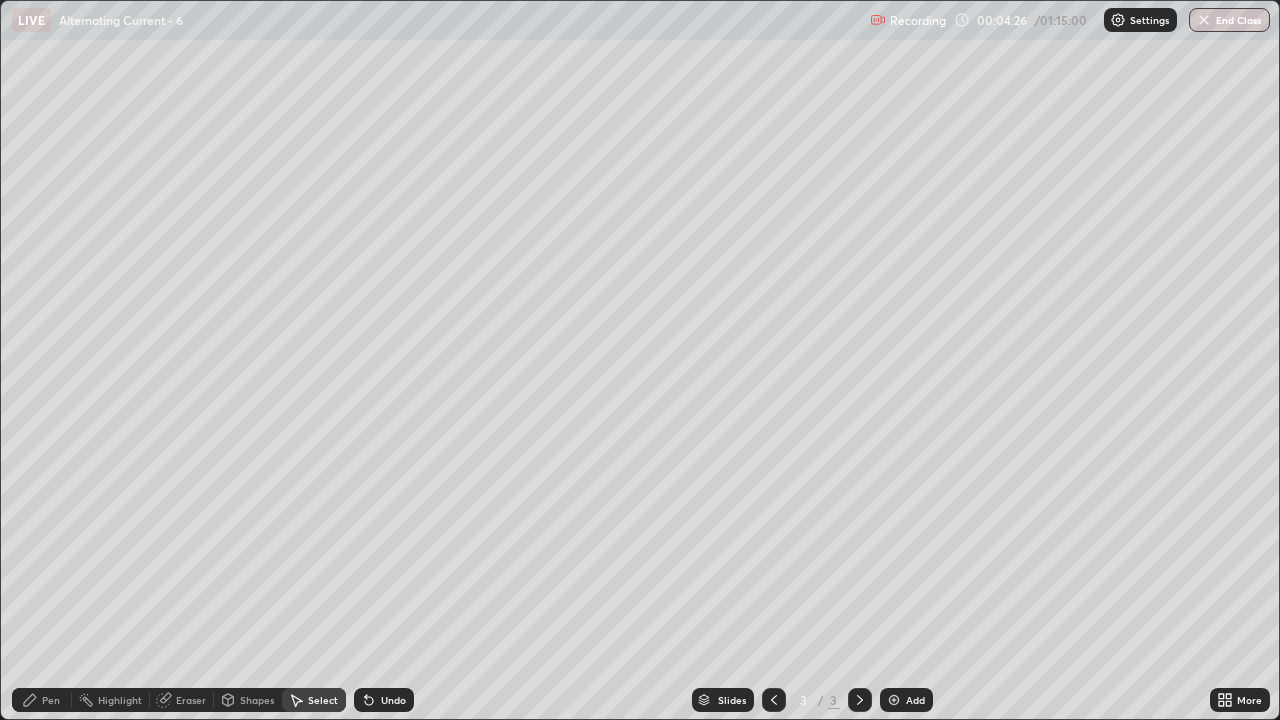 click on "Pen" at bounding box center [51, 700] 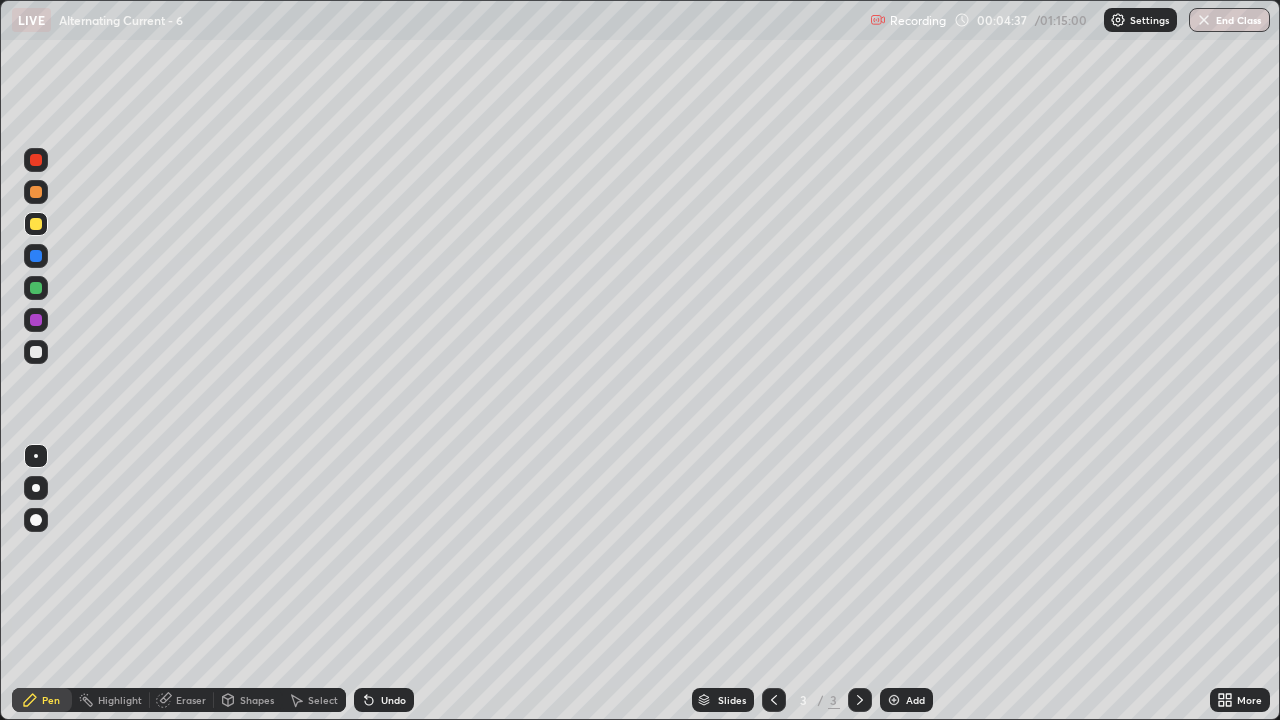 click on "Undo" at bounding box center [393, 700] 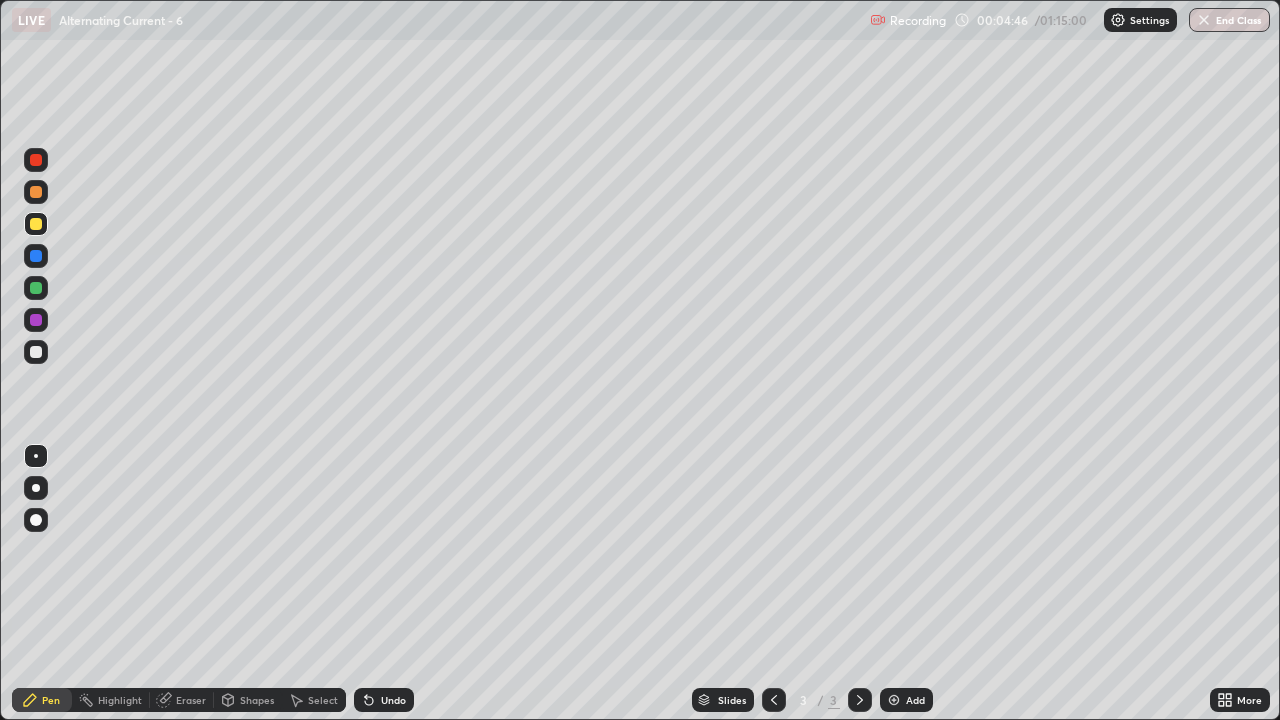 click on "Undo" at bounding box center (393, 700) 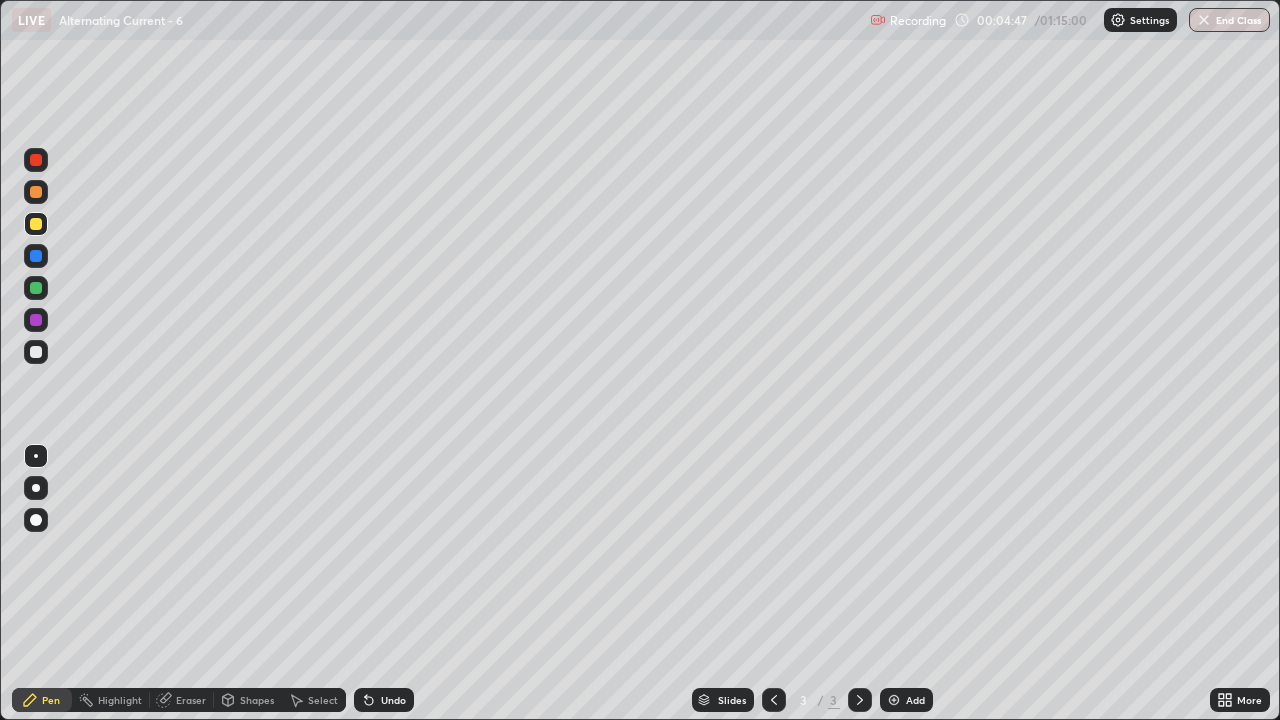 click on "Undo" at bounding box center (393, 700) 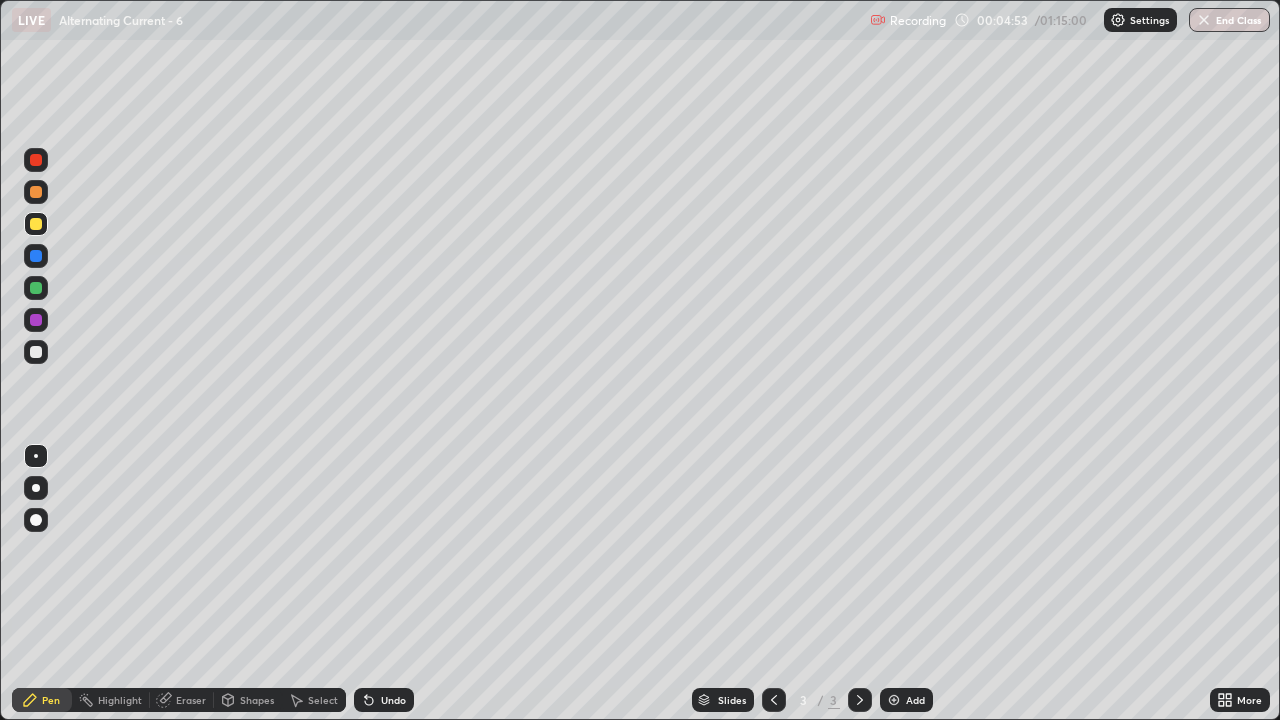 click on "Undo" at bounding box center [384, 700] 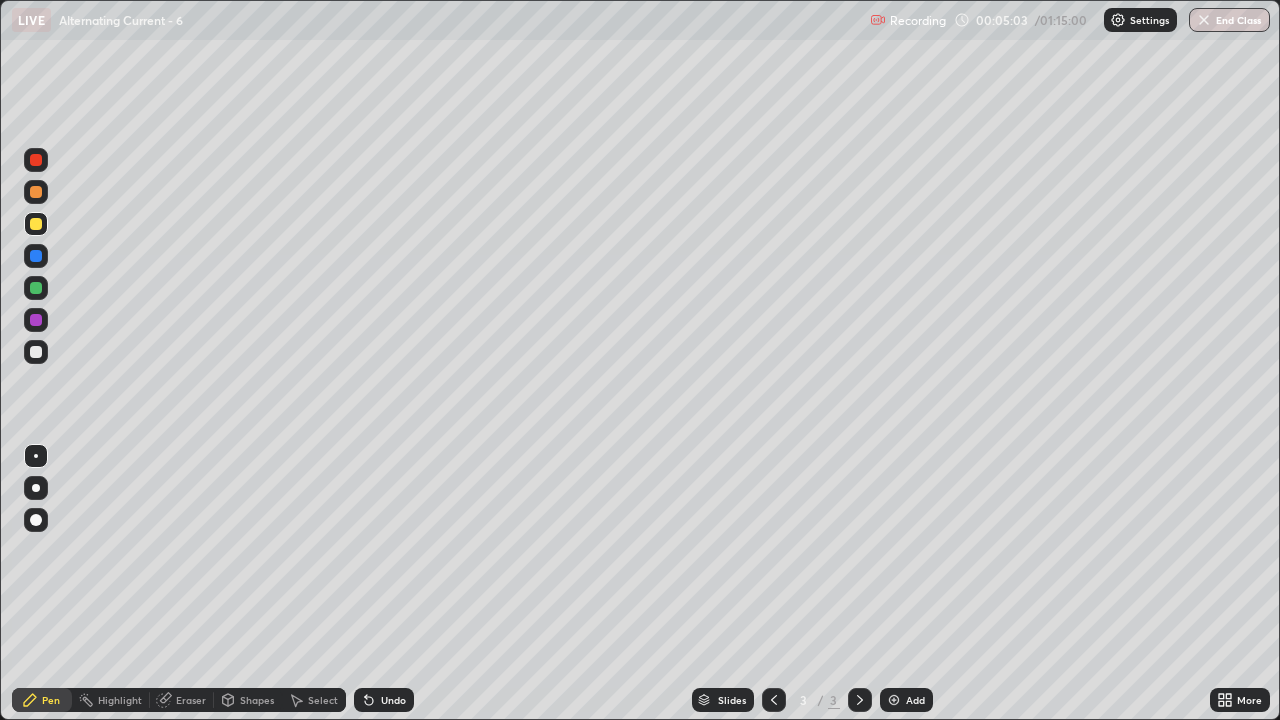 click at bounding box center [36, 352] 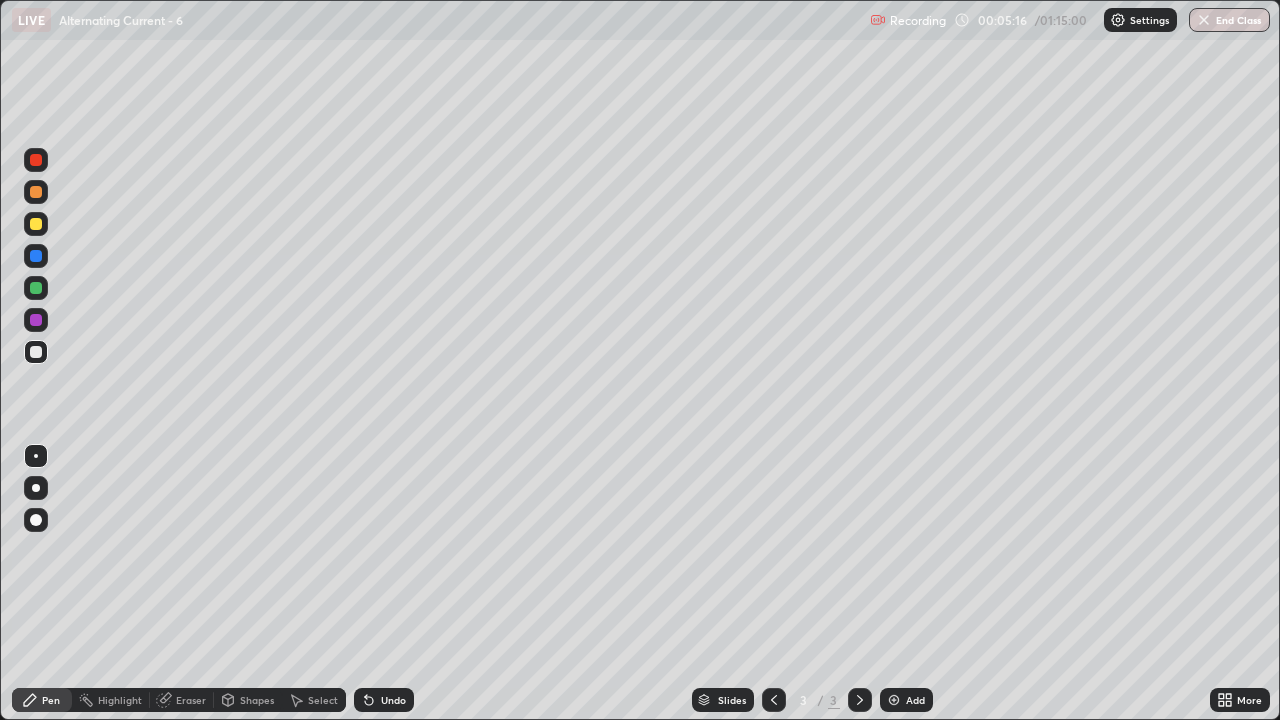 click at bounding box center [36, 224] 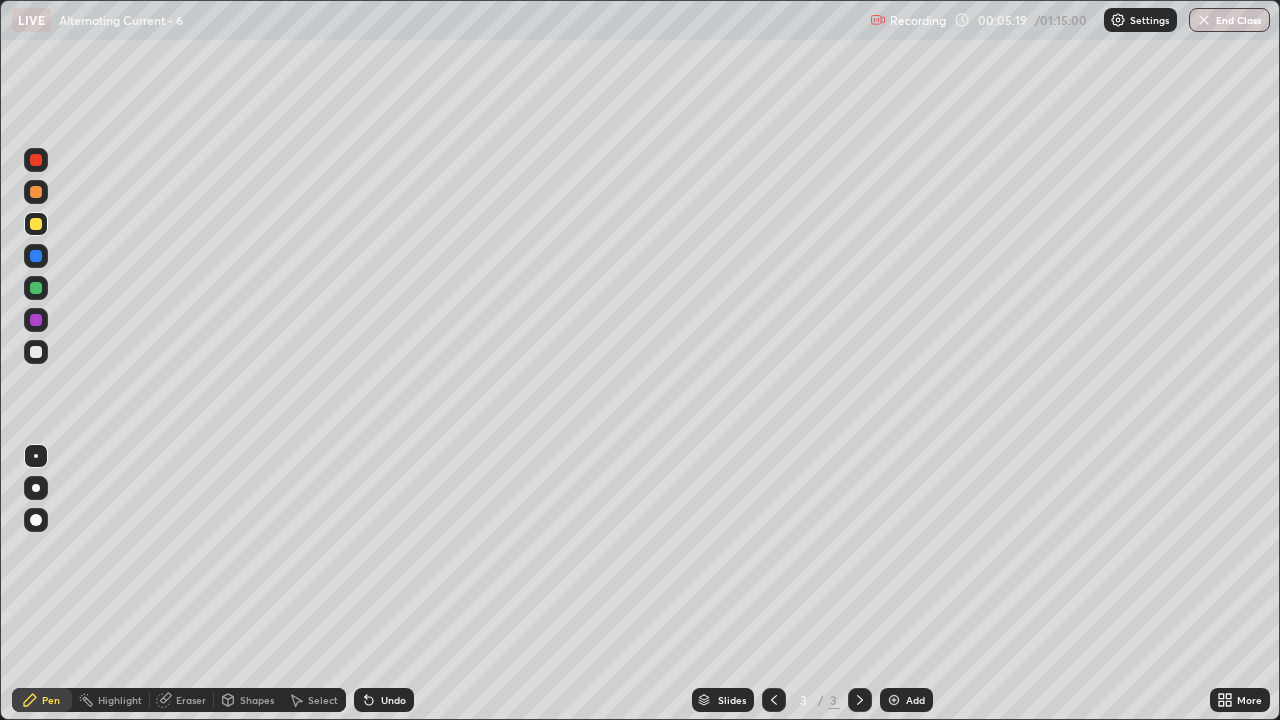 click at bounding box center [36, 160] 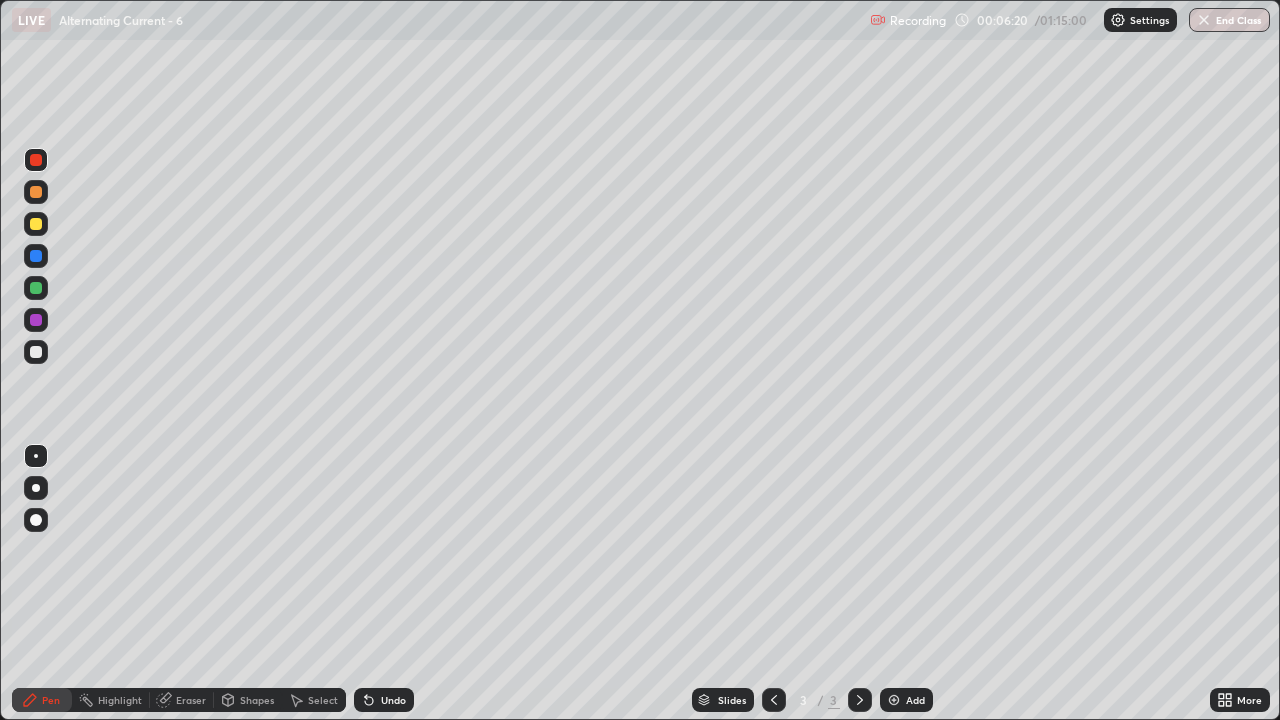 click at bounding box center (36, 352) 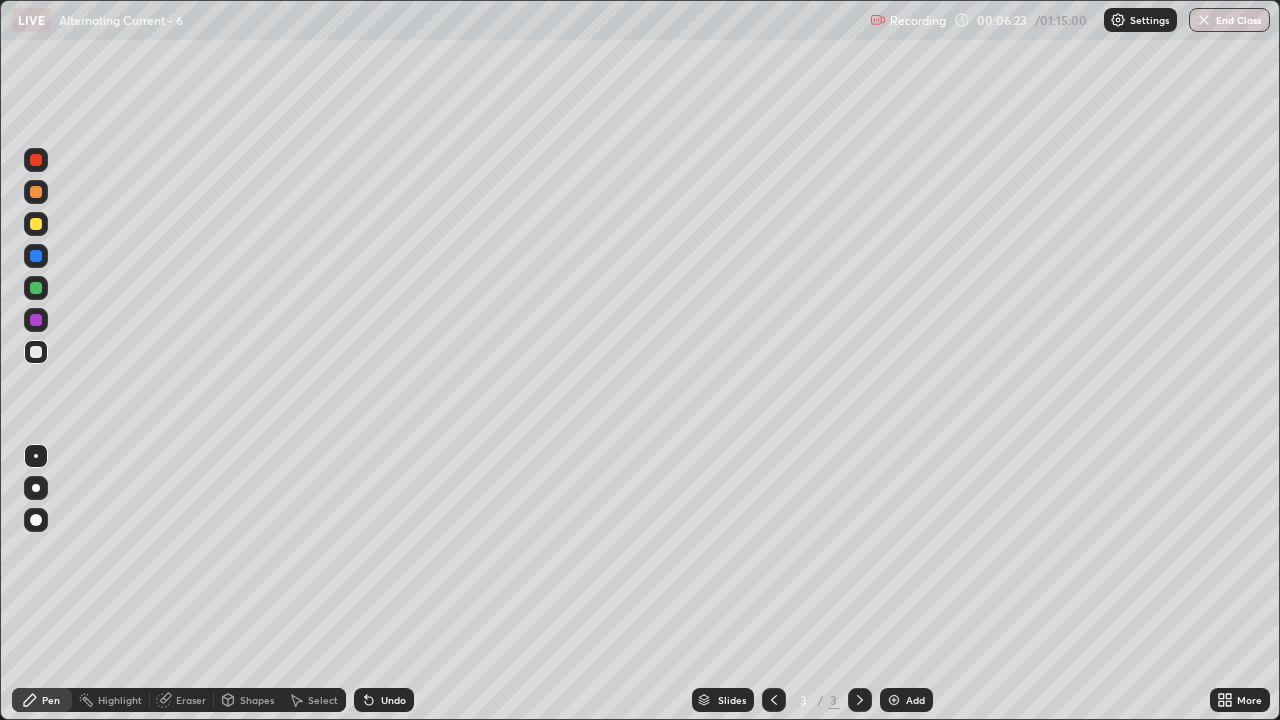 click on "Undo" at bounding box center (393, 700) 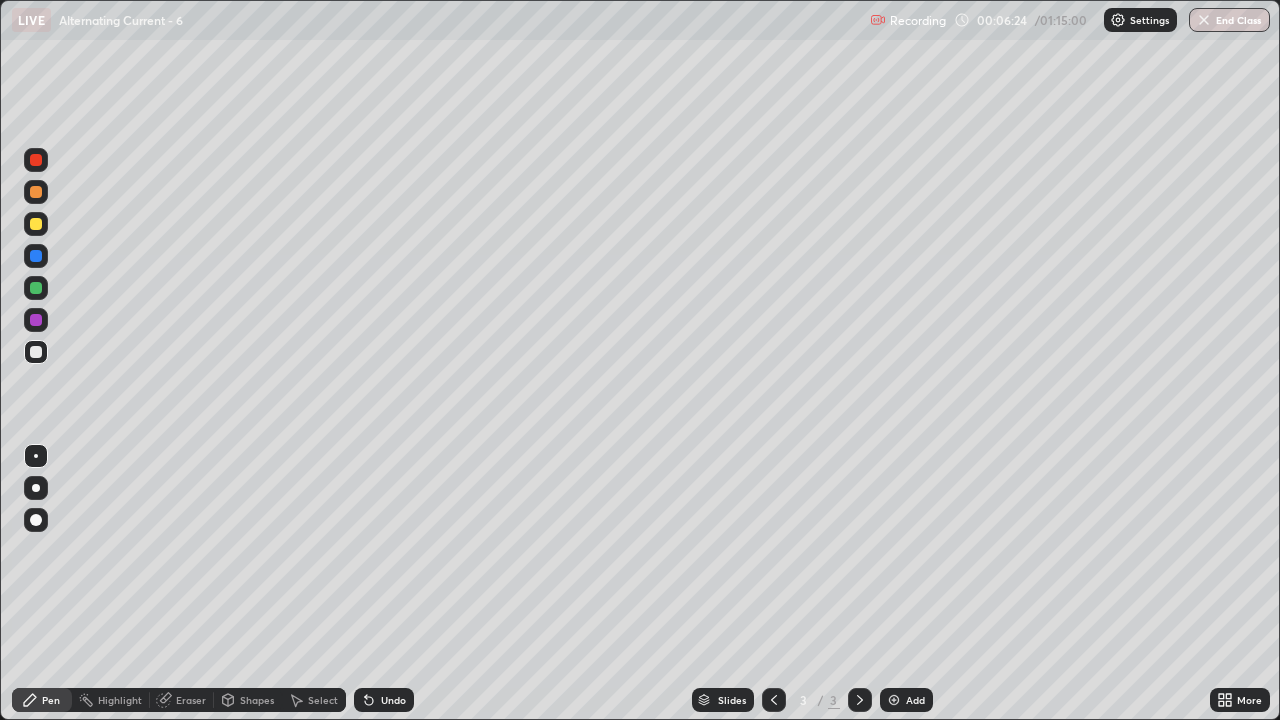 click at bounding box center [36, 224] 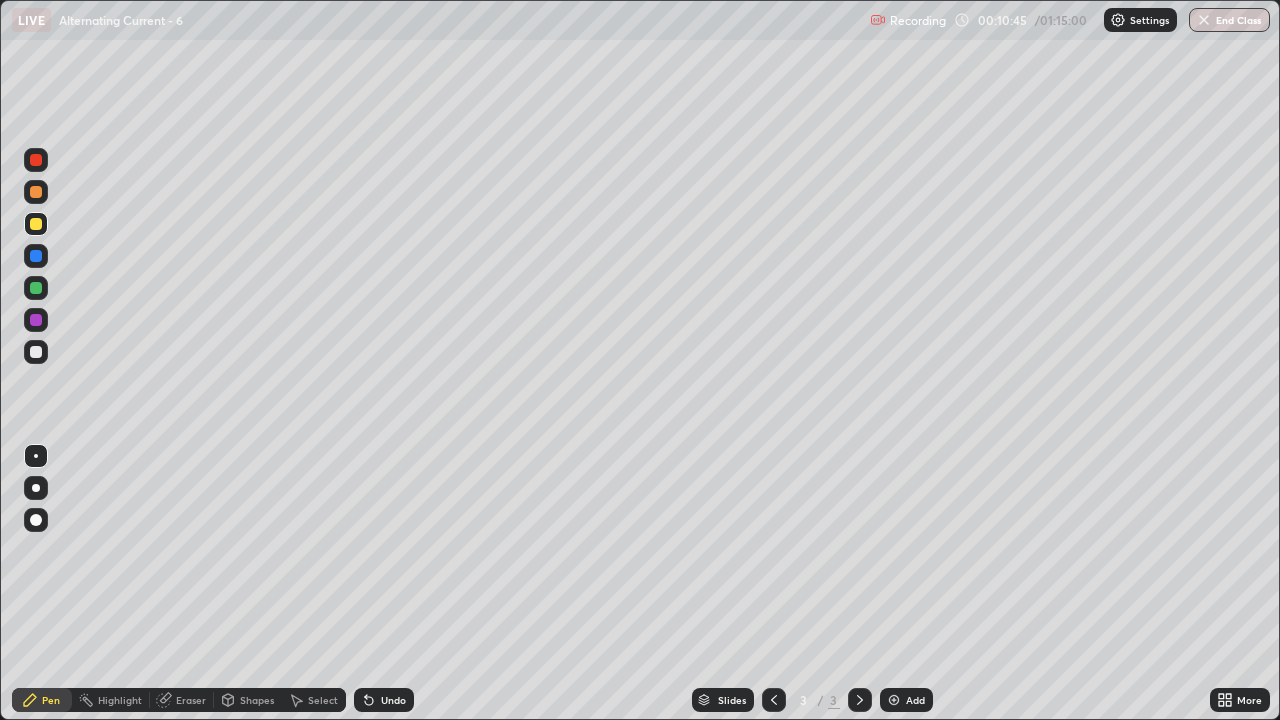 click on "Undo" at bounding box center (393, 700) 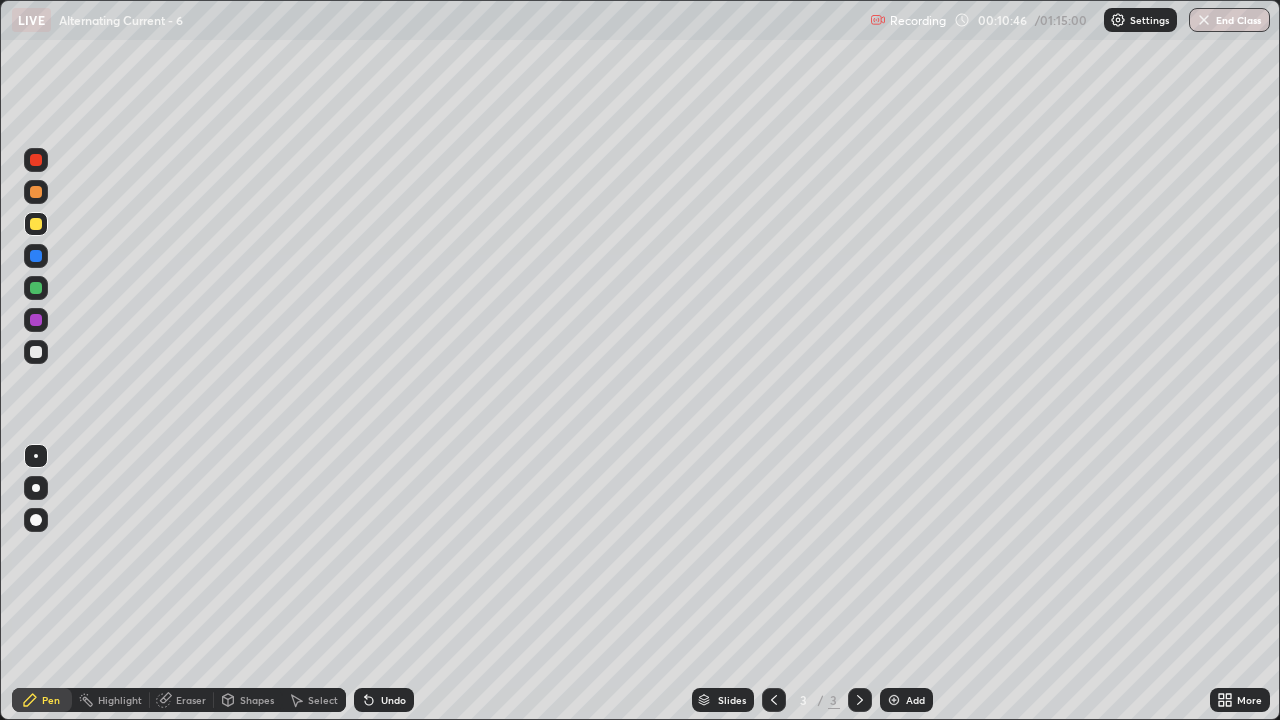 click on "Undo" at bounding box center [393, 700] 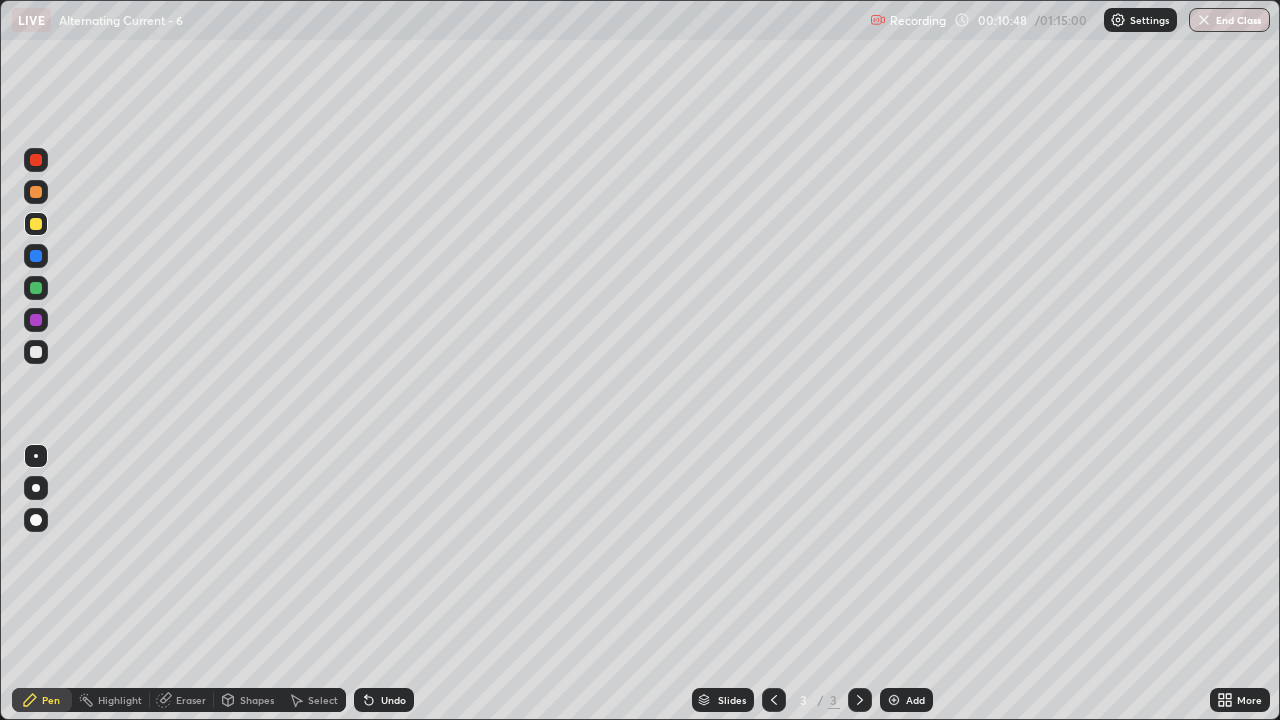 click at bounding box center (36, 352) 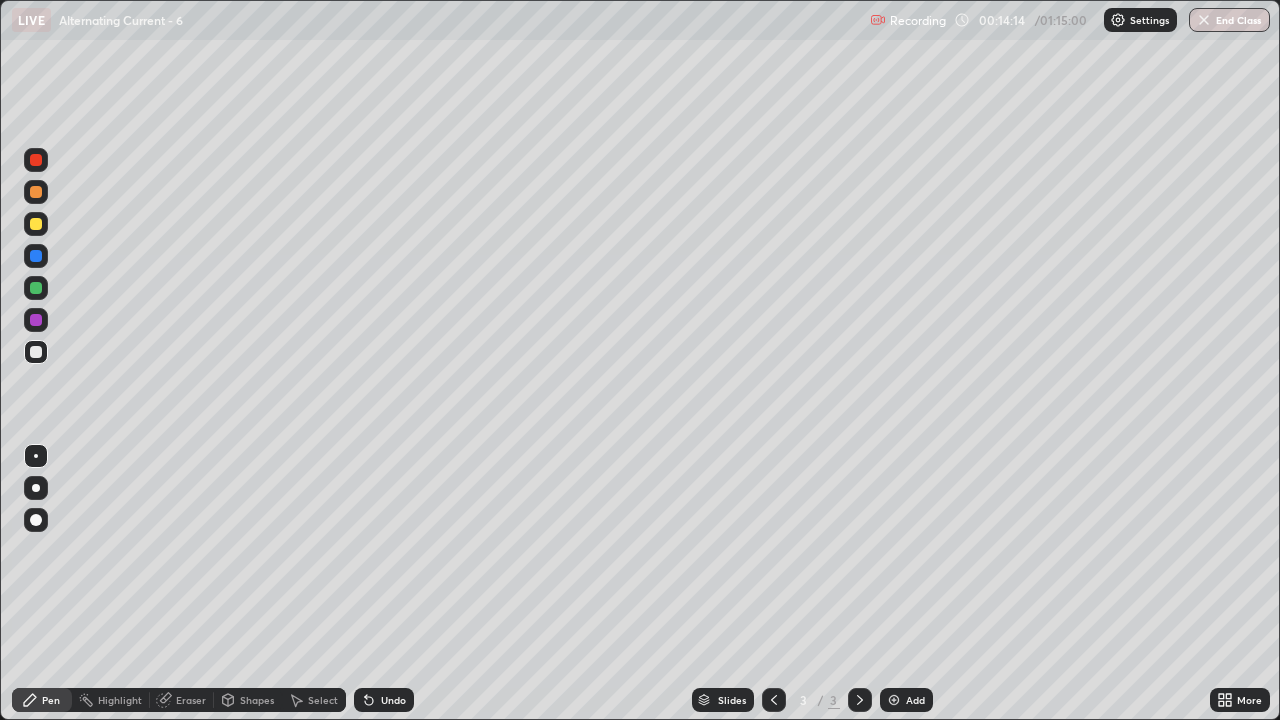 click on "Undo" at bounding box center (384, 700) 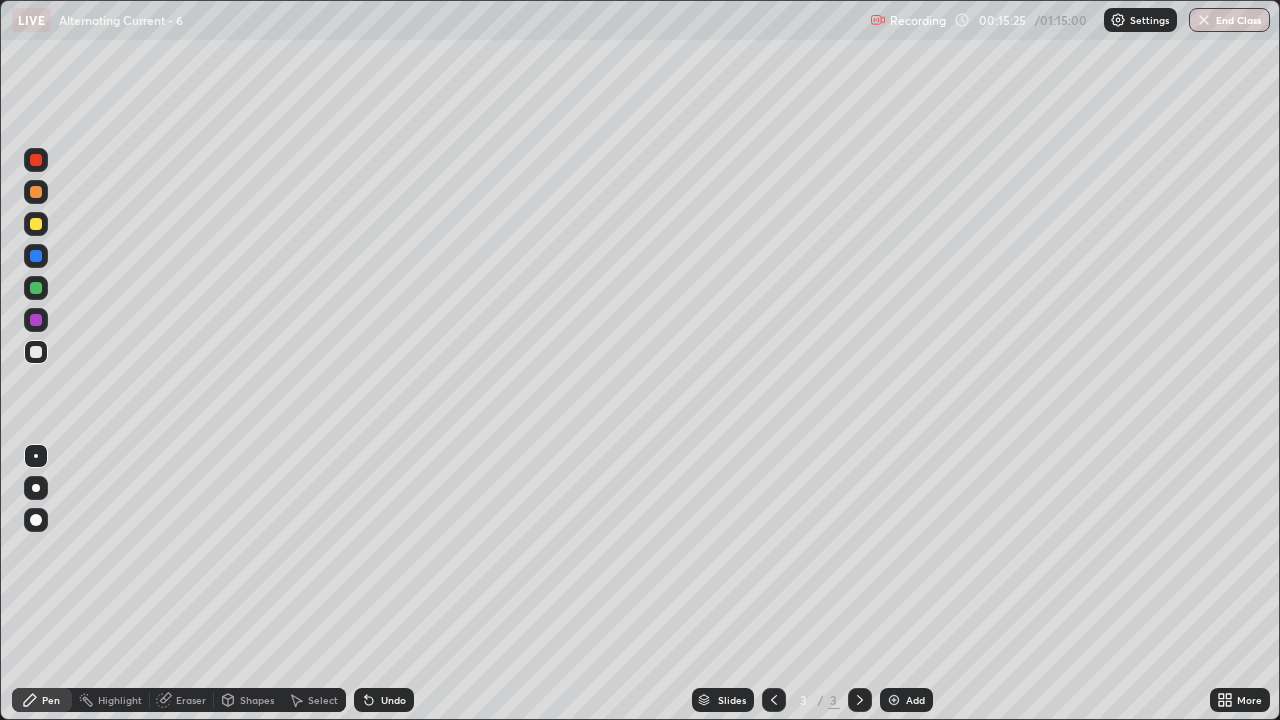 click at bounding box center (36, 224) 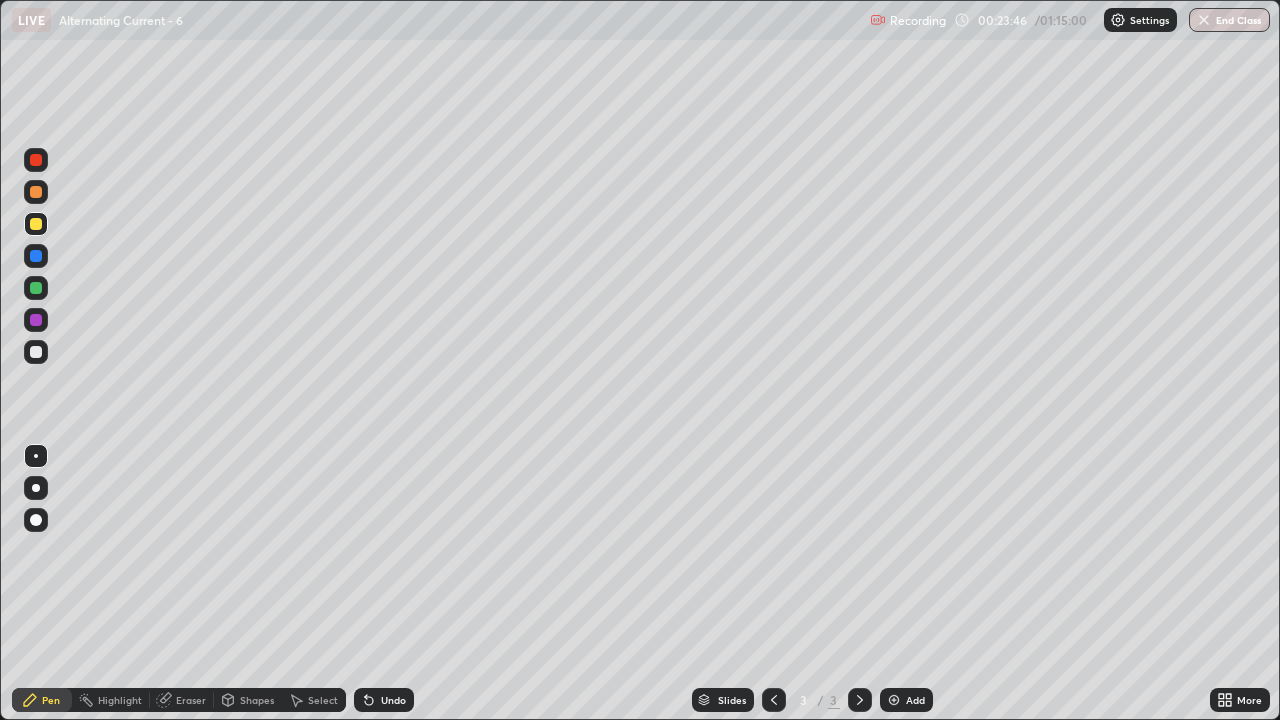 click on "Add" at bounding box center (906, 700) 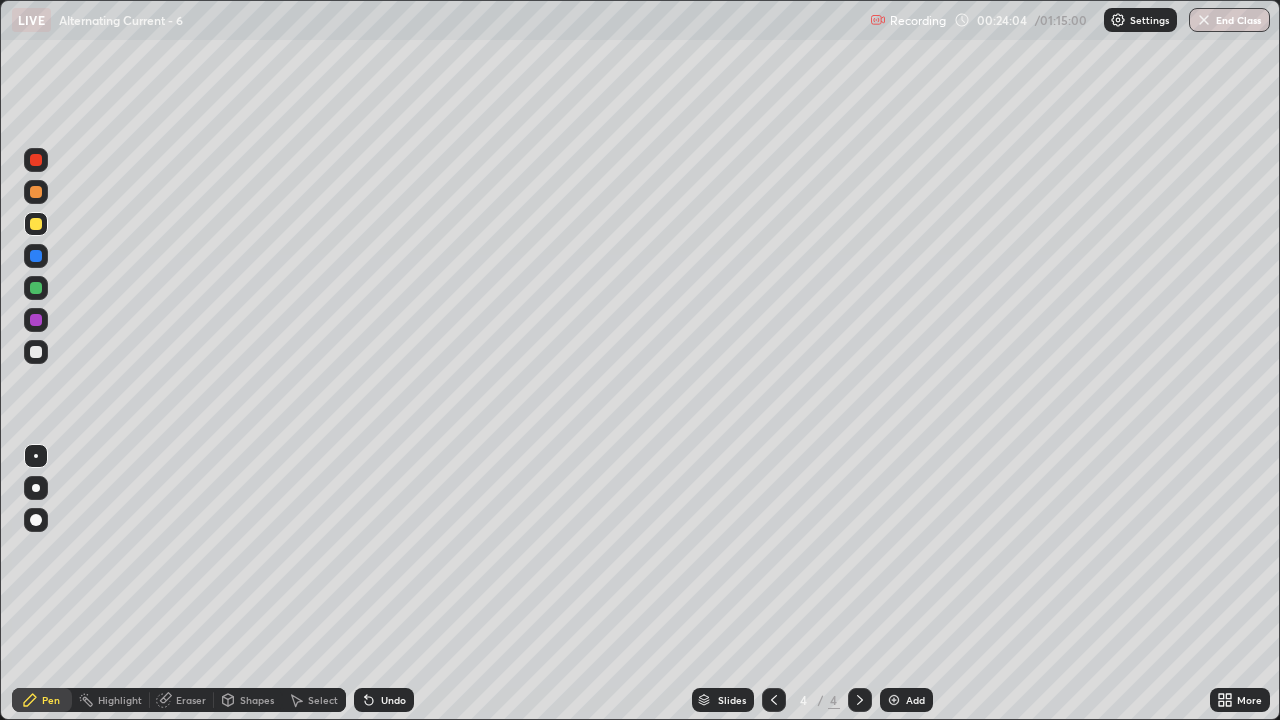 click on "Undo" at bounding box center (384, 700) 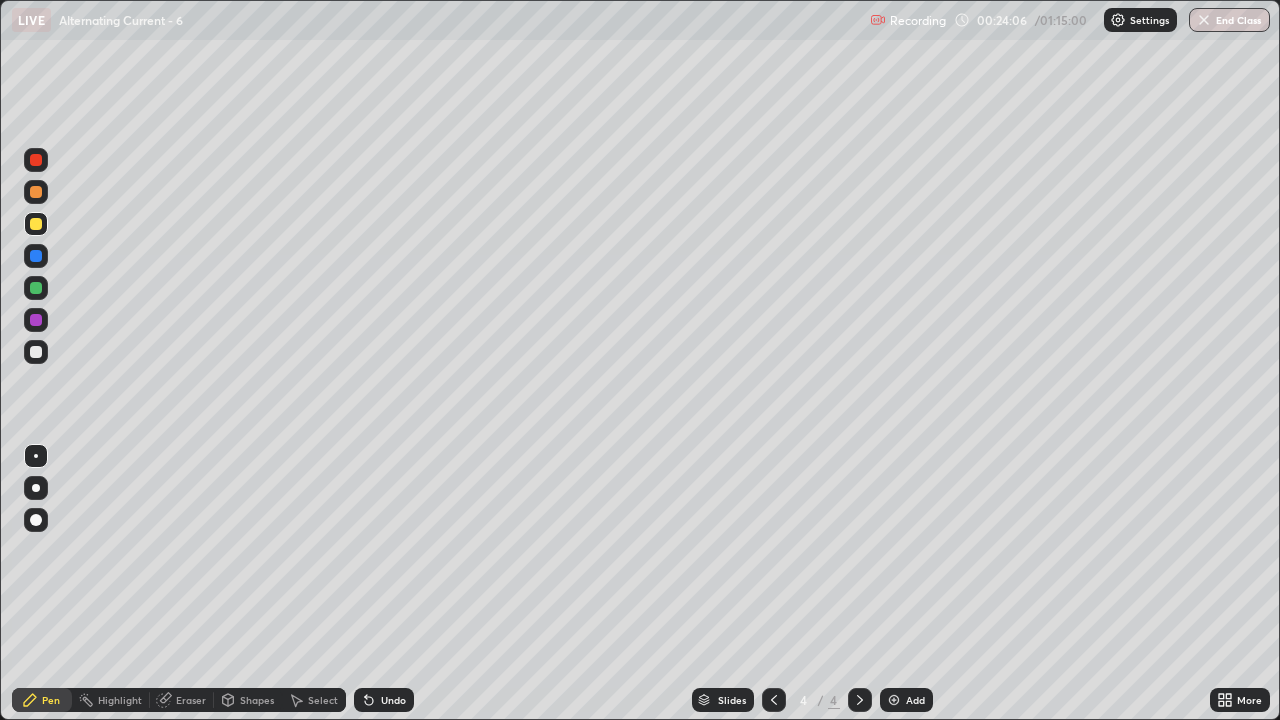 click on "Undo" at bounding box center [384, 700] 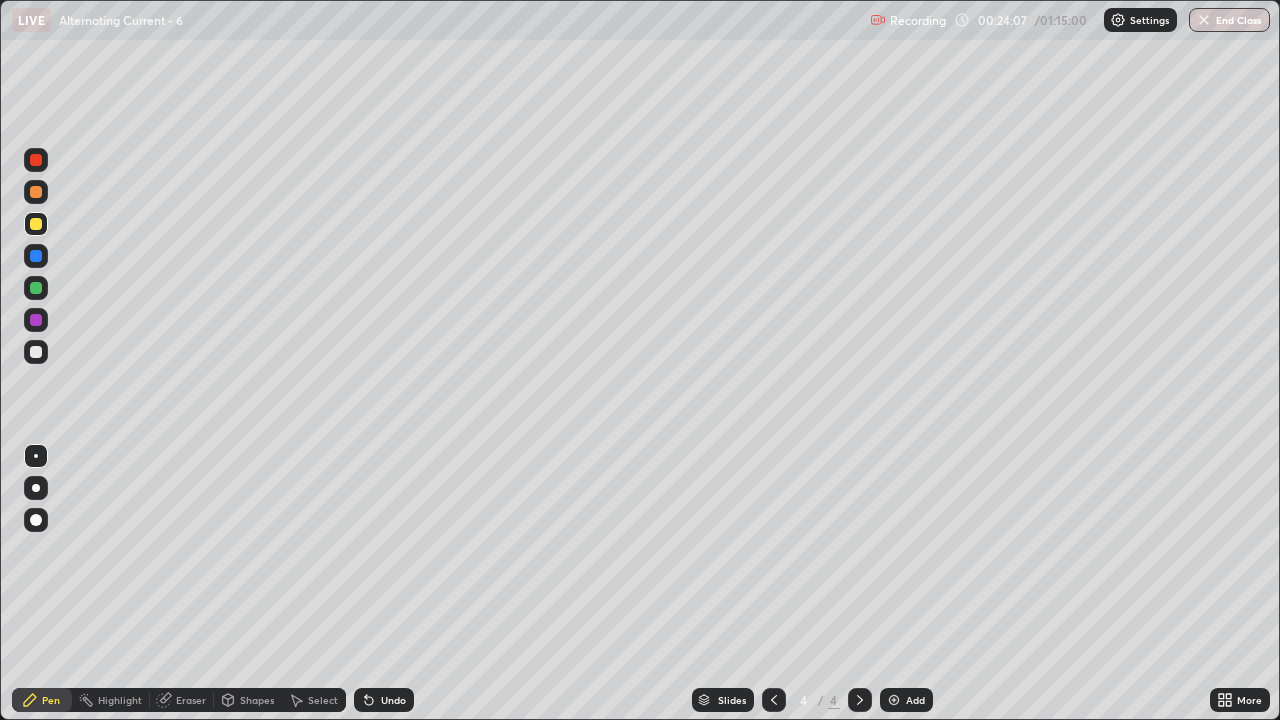 click on "Undo" at bounding box center [384, 700] 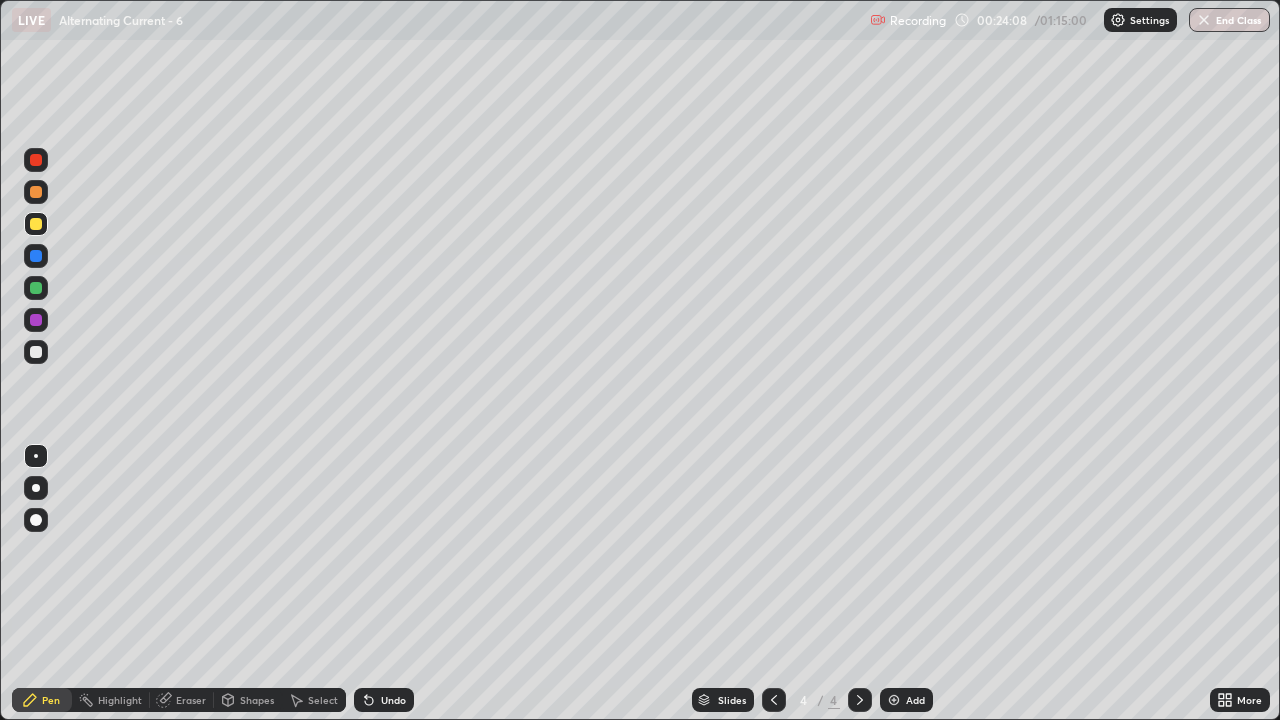 click on "Undo" at bounding box center (384, 700) 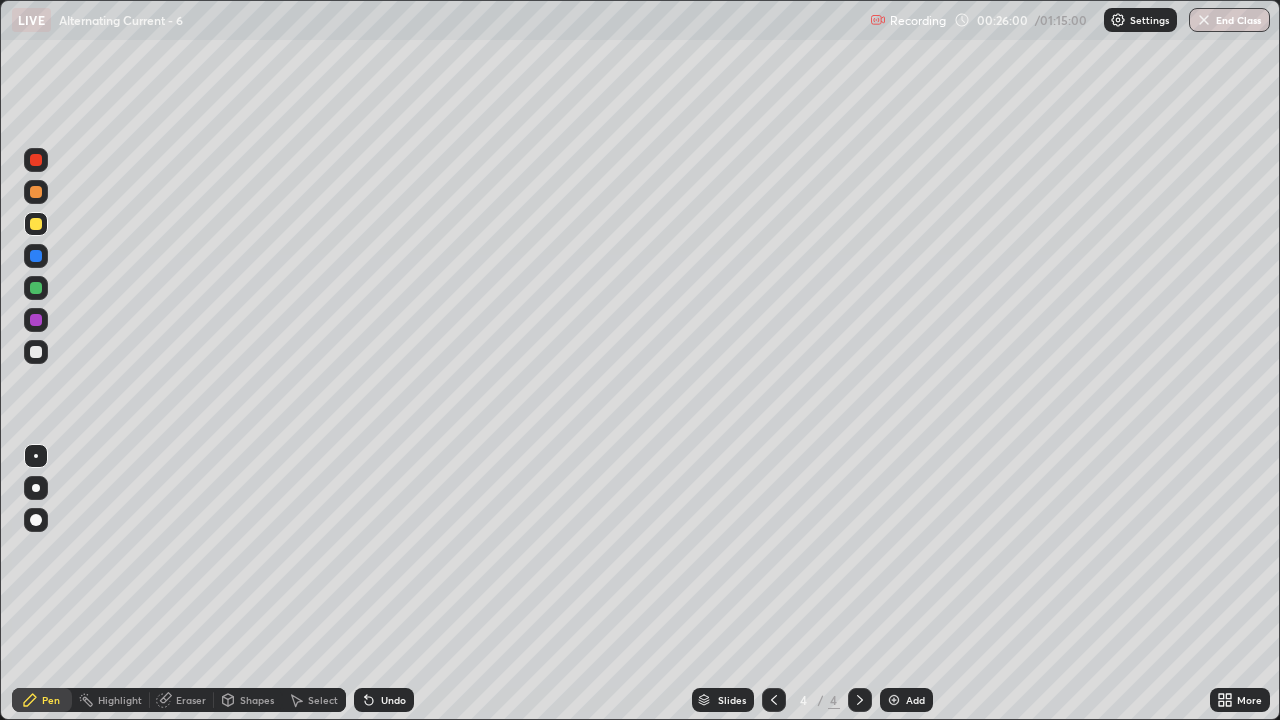 click on "Undo" at bounding box center (393, 700) 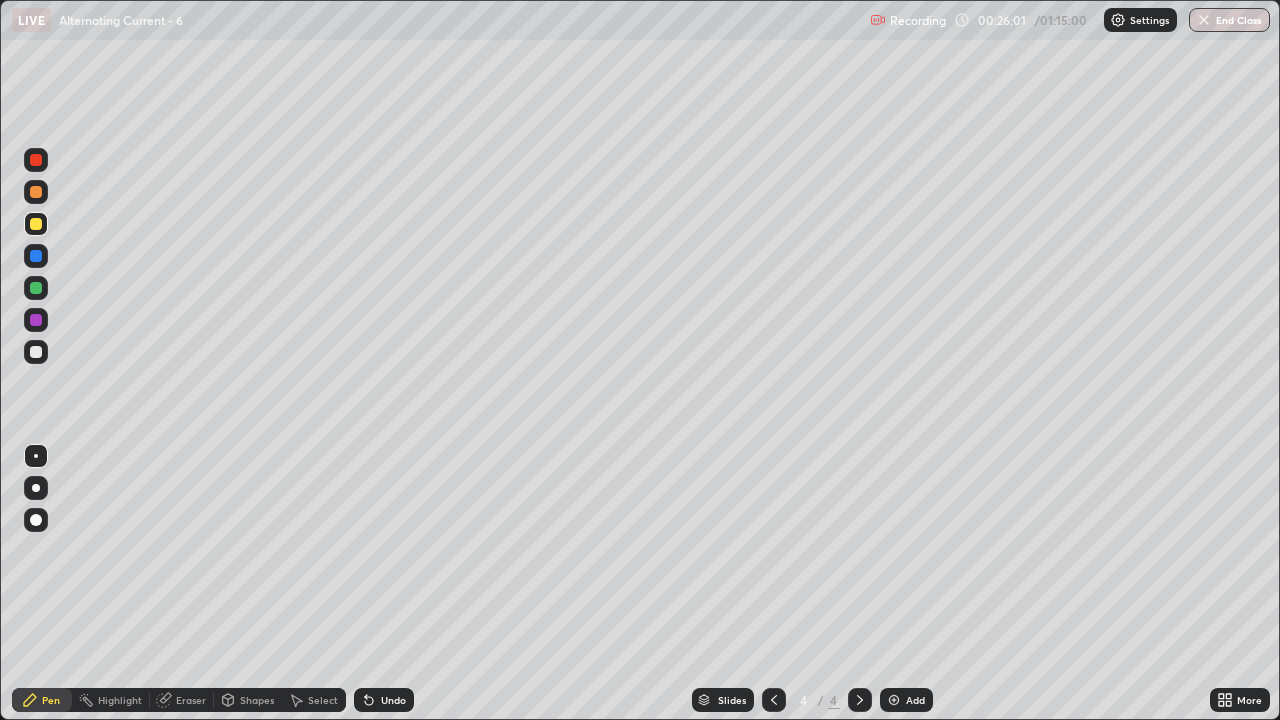 click on "Undo" at bounding box center (393, 700) 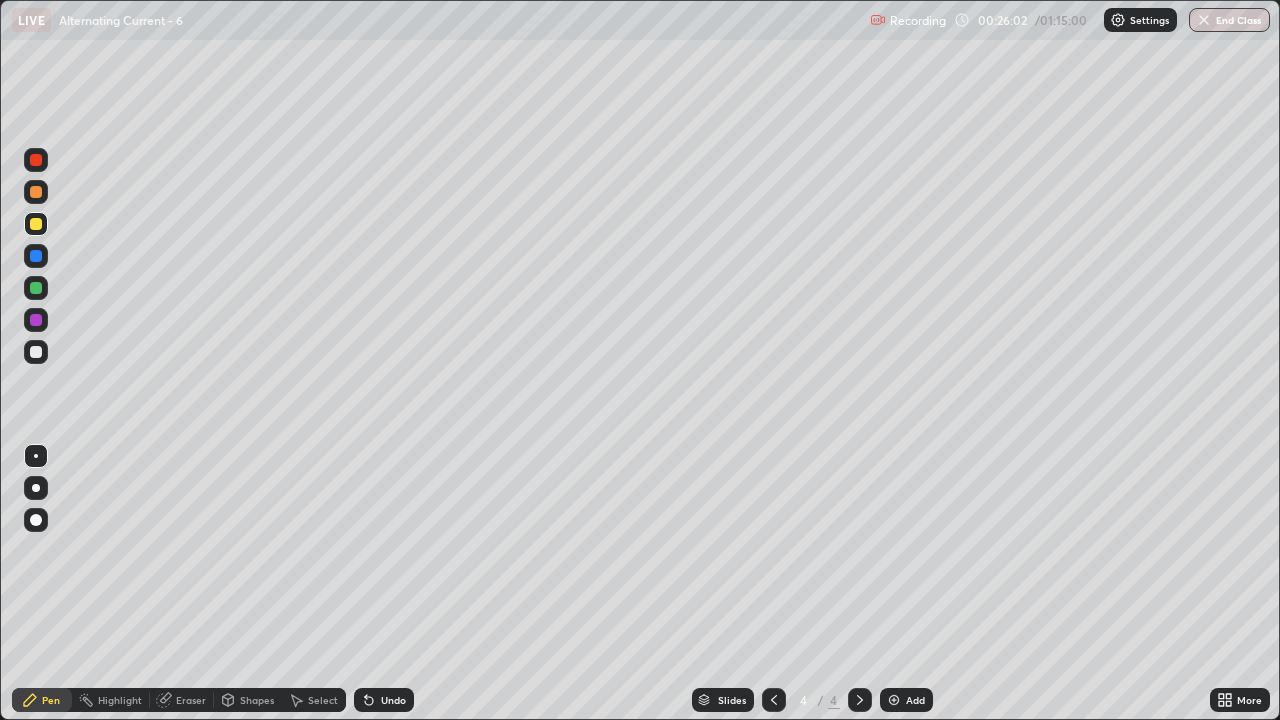 click on "Undo" at bounding box center (393, 700) 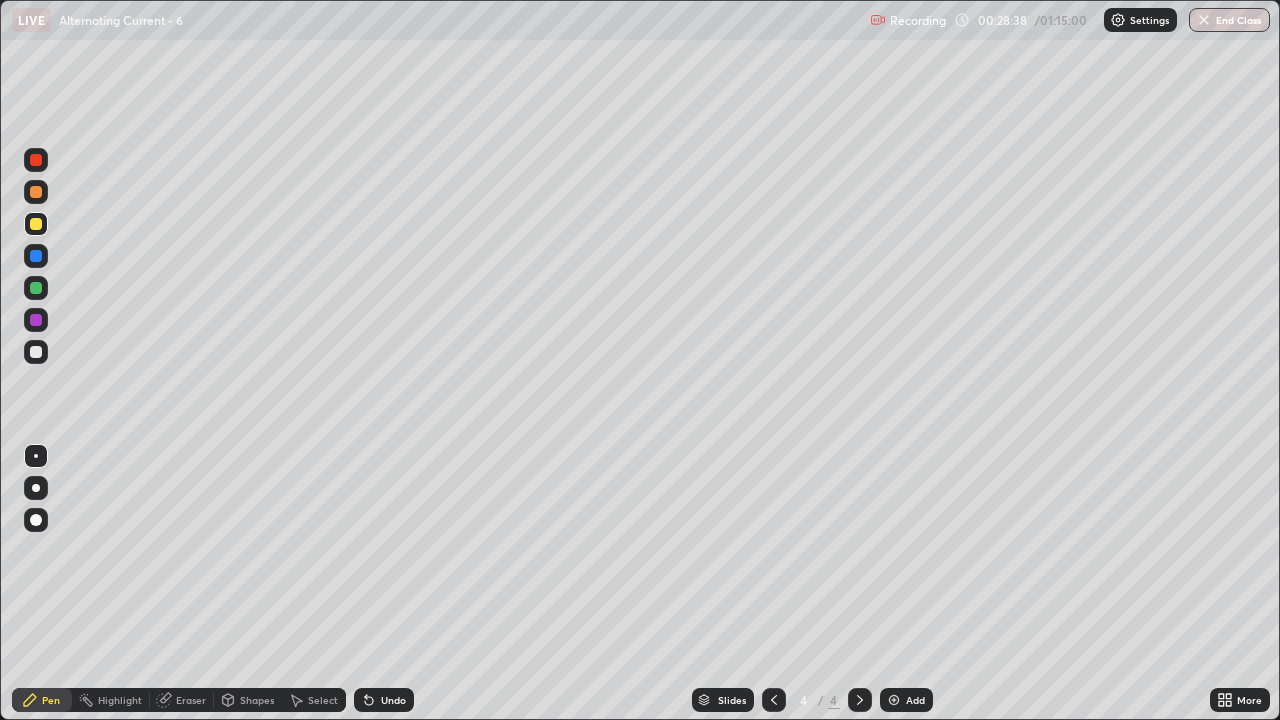 click at bounding box center [774, 700] 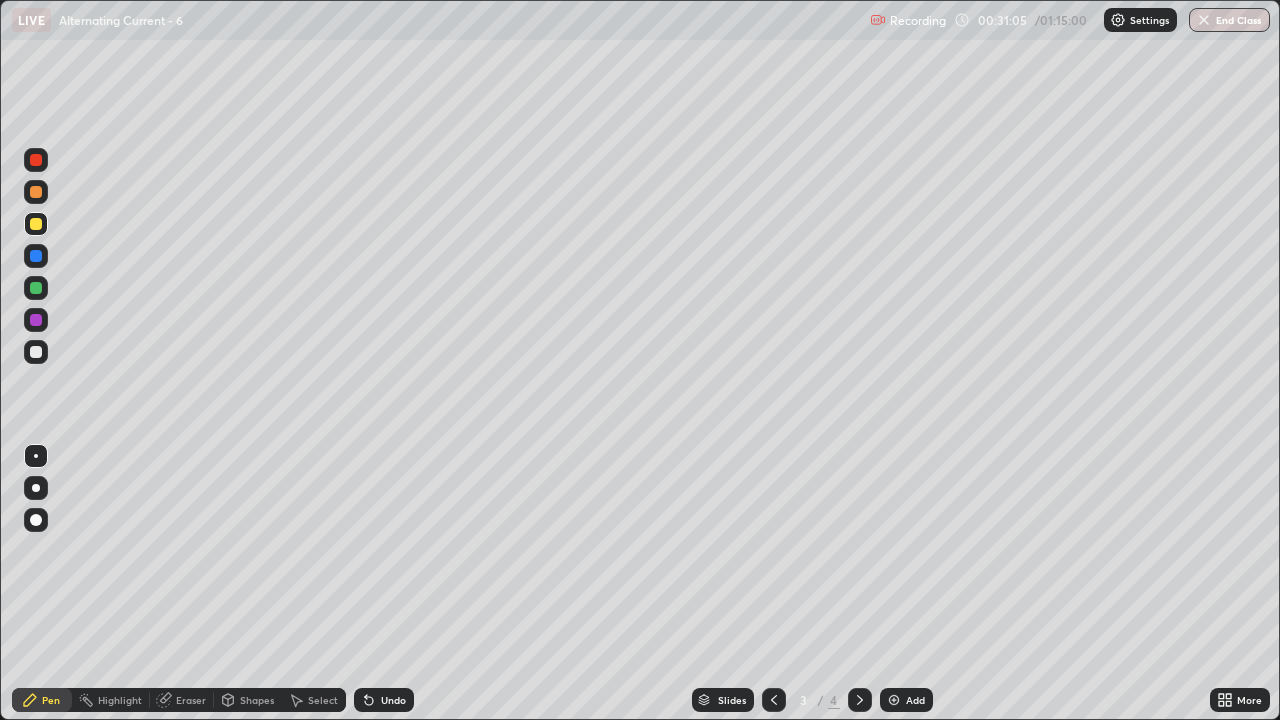 click 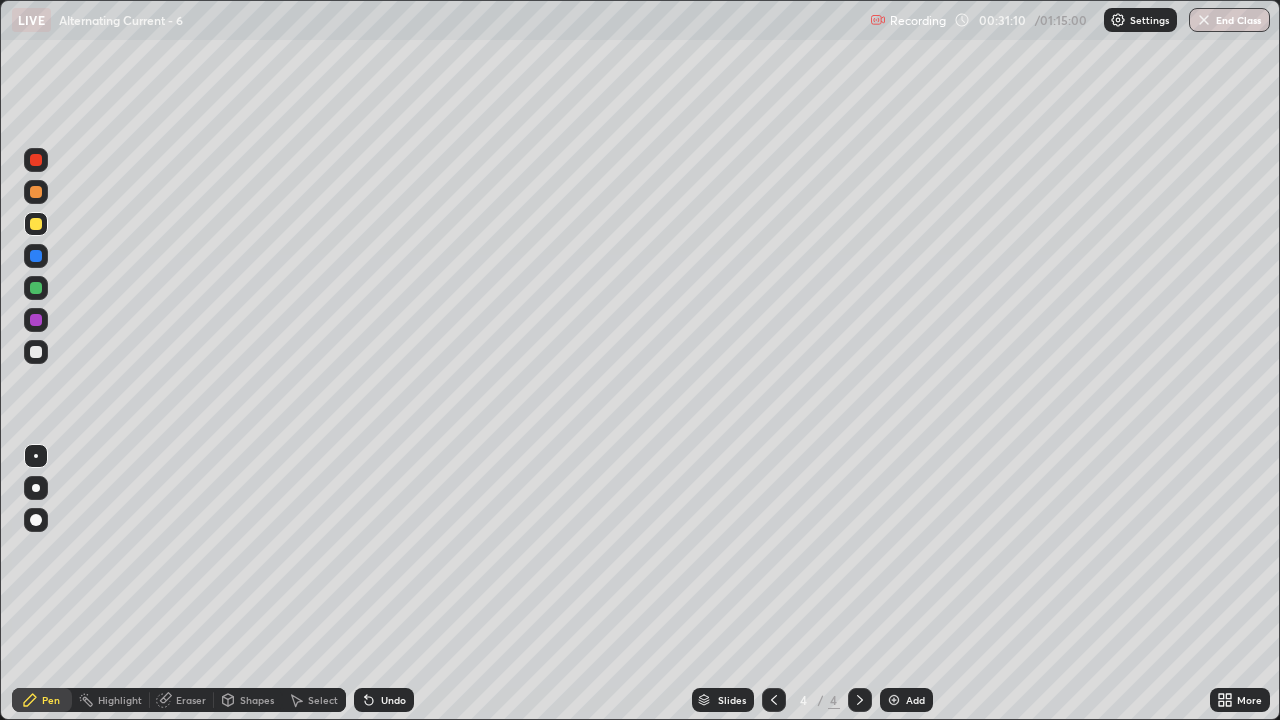 click at bounding box center [894, 700] 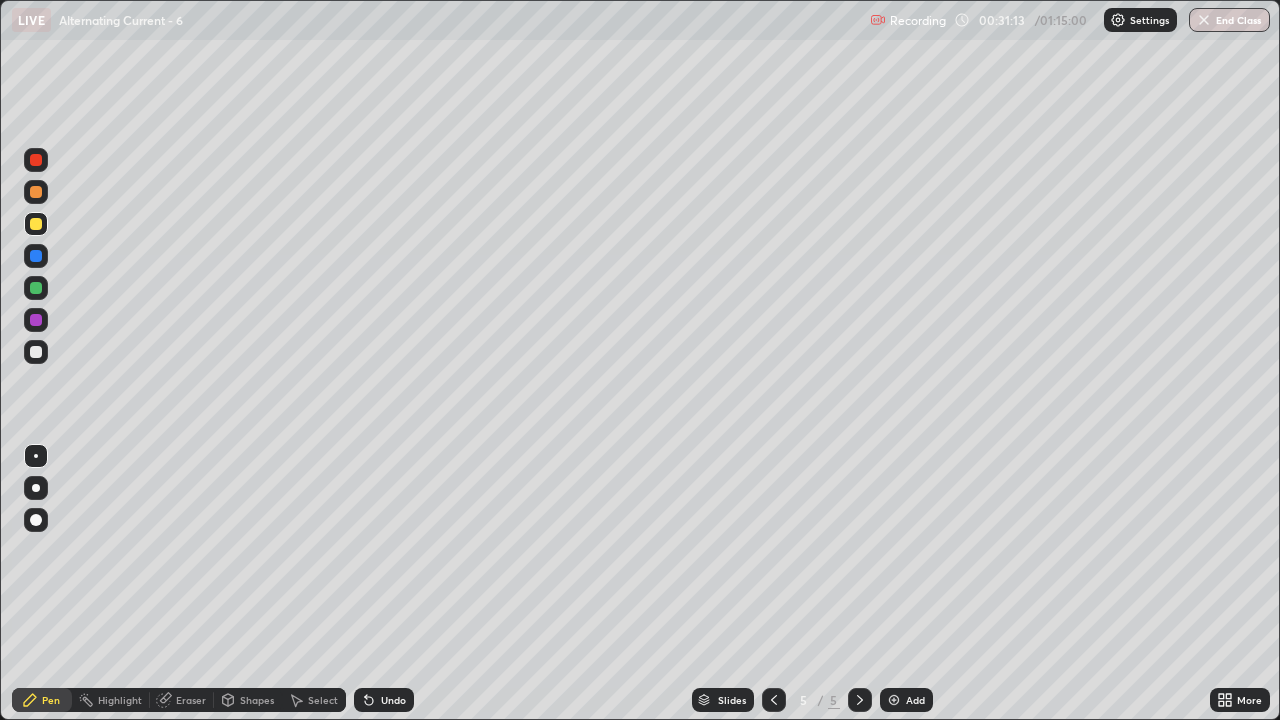 click at bounding box center (36, 352) 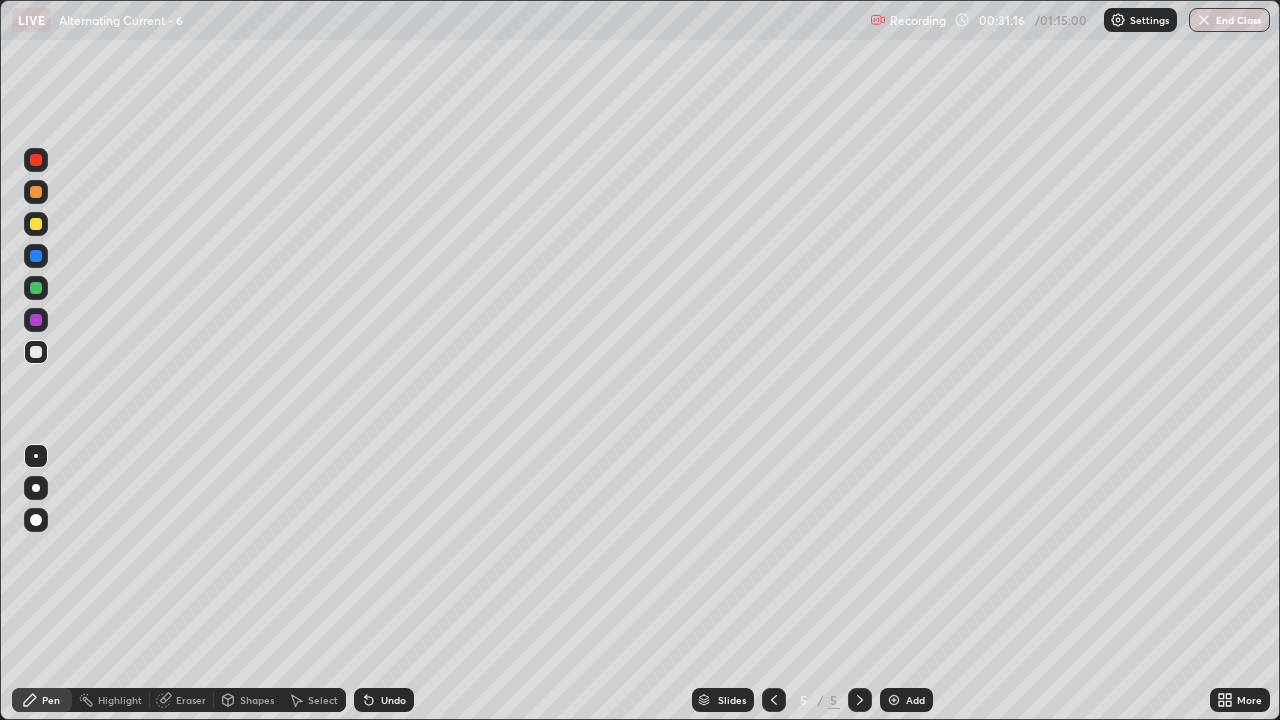 click on "Undo" at bounding box center [384, 700] 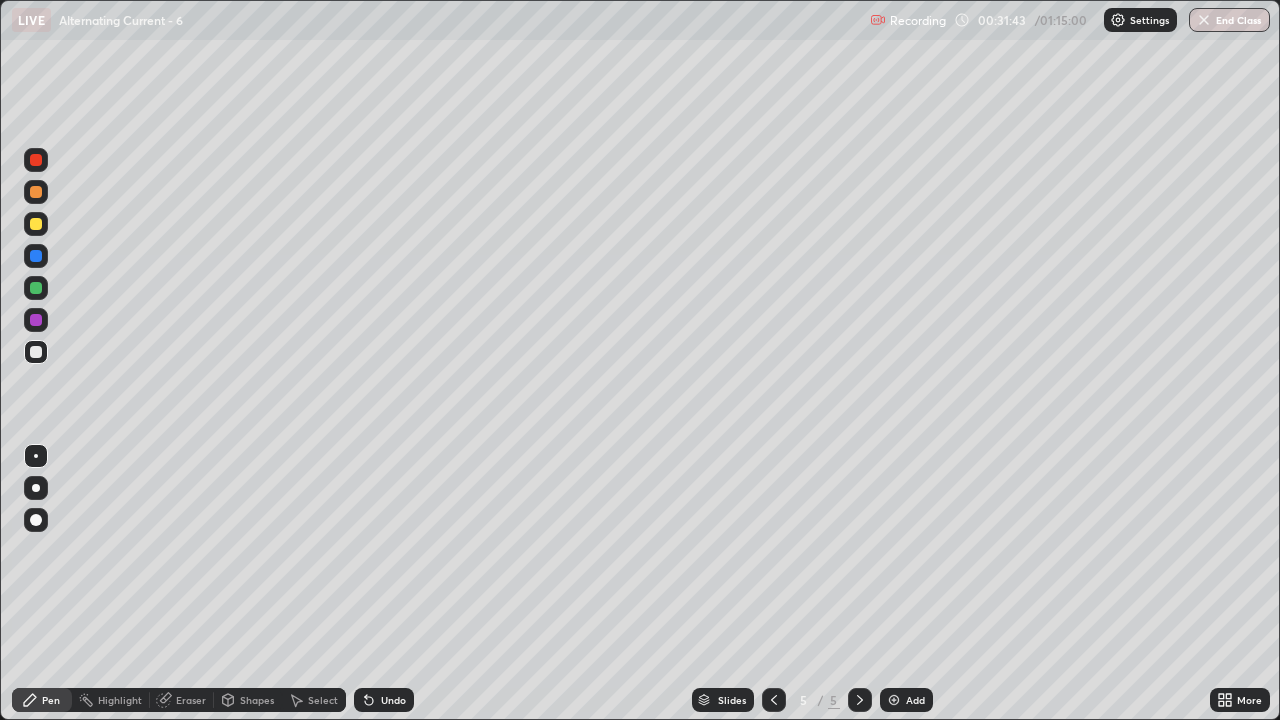 click on "Undo" at bounding box center (384, 700) 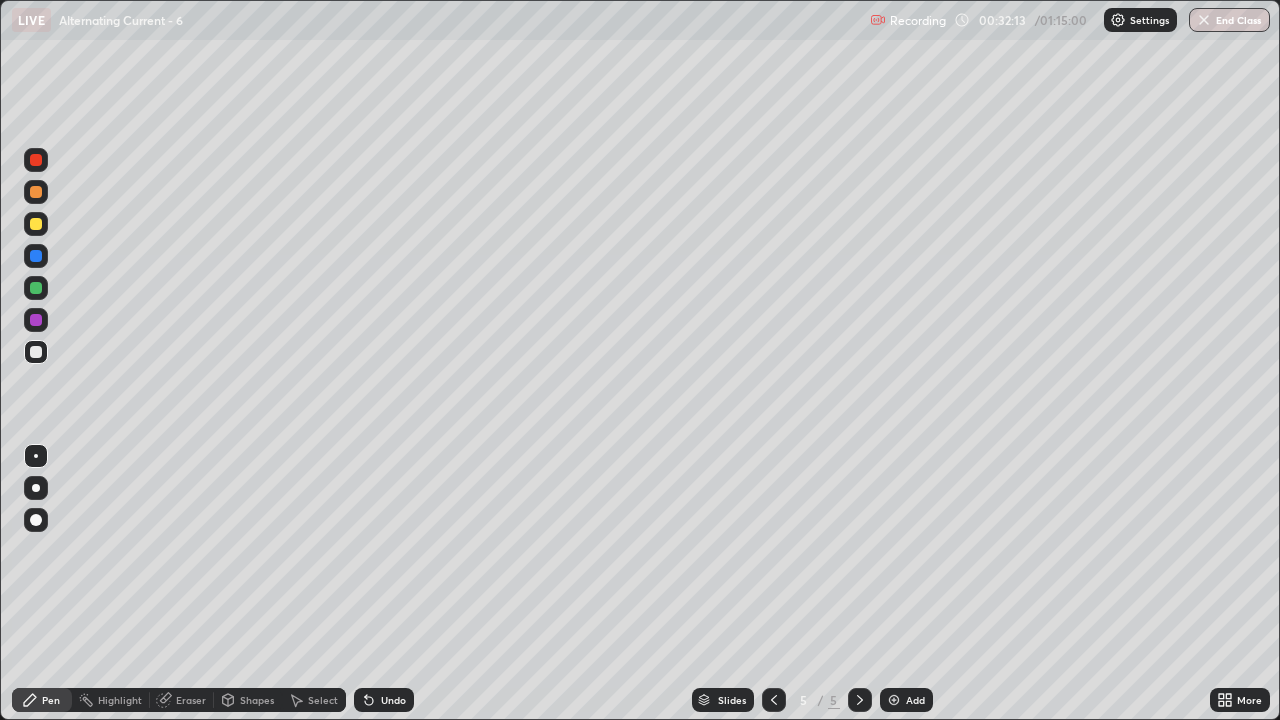 click on "Undo" at bounding box center [384, 700] 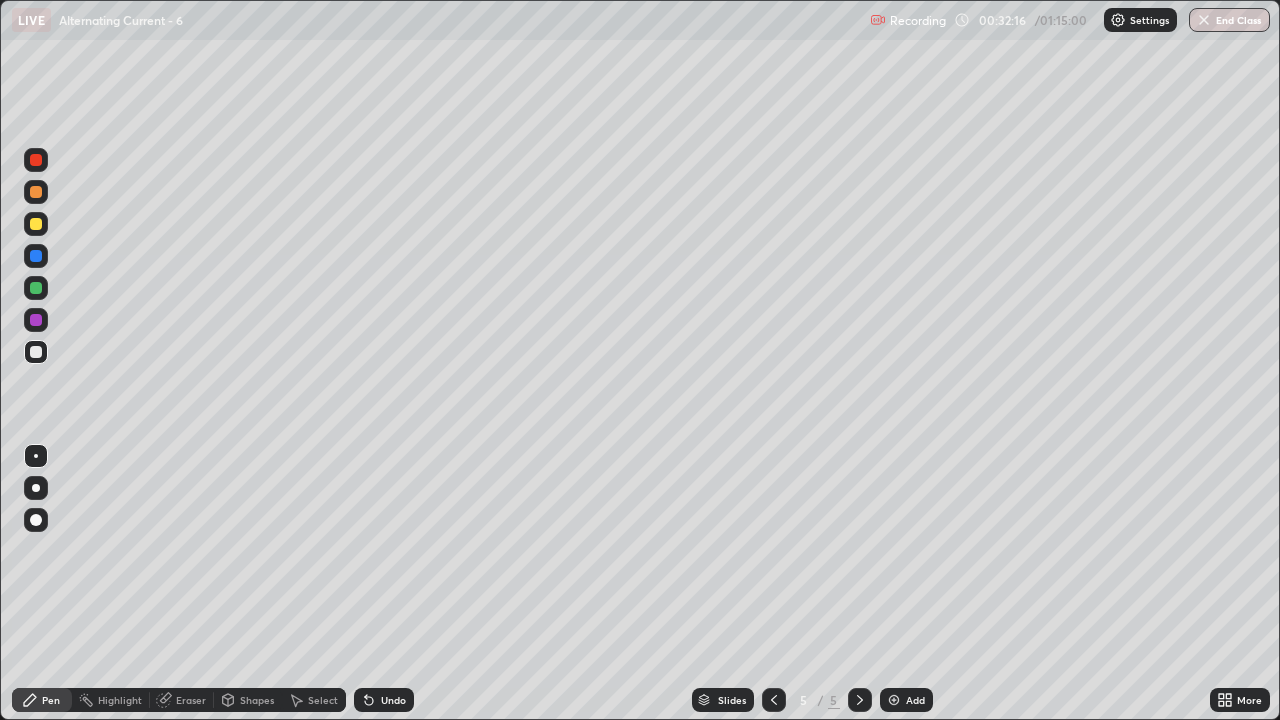 click on "Eraser" at bounding box center (191, 700) 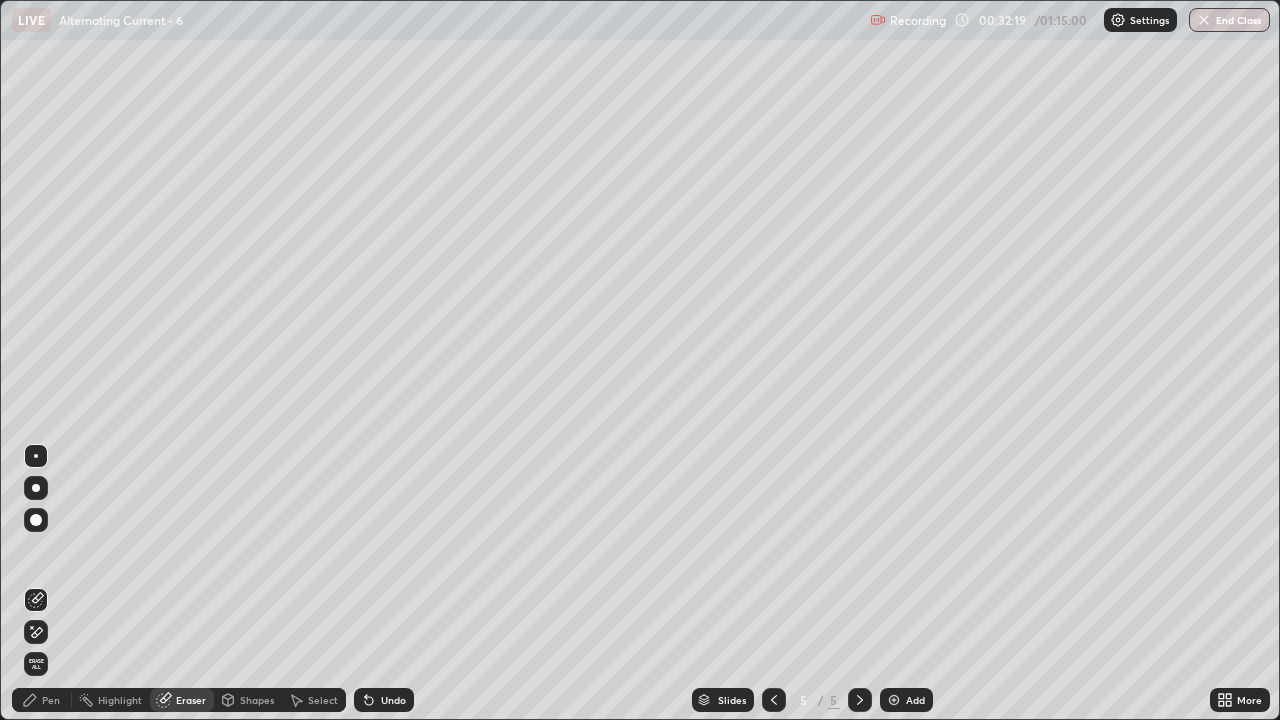 click on "Pen" at bounding box center (51, 700) 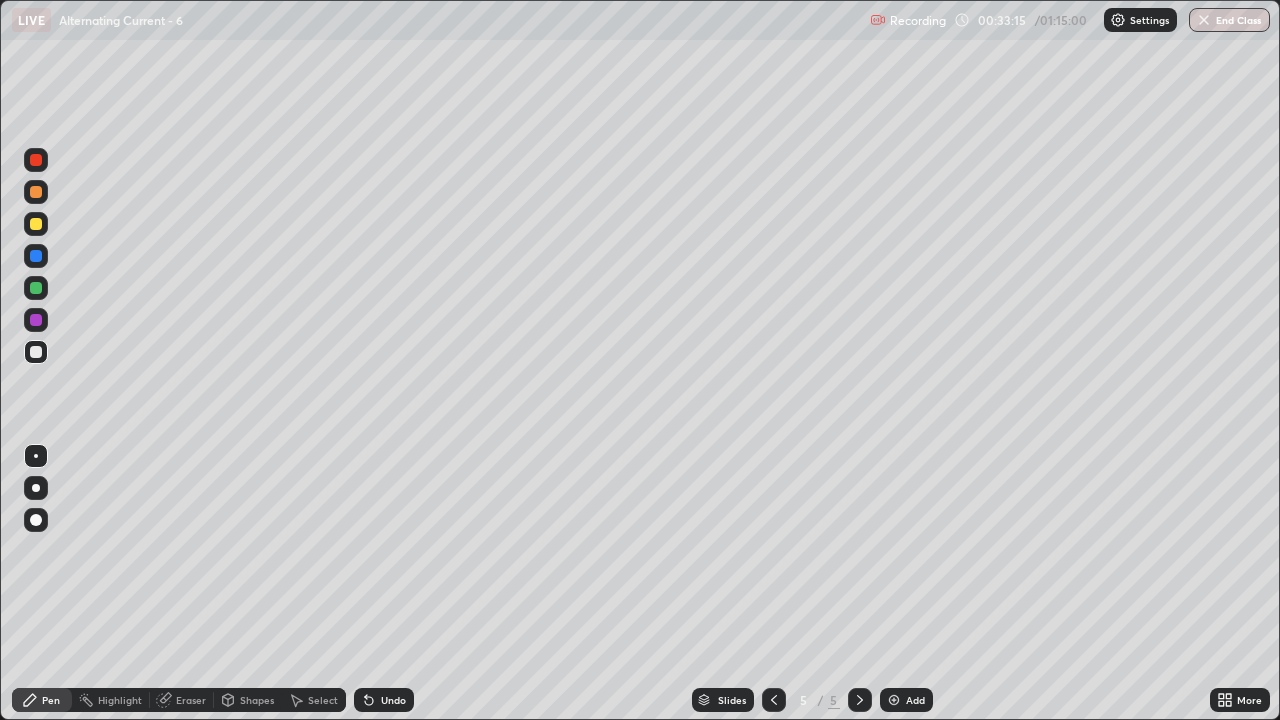 click at bounding box center (894, 700) 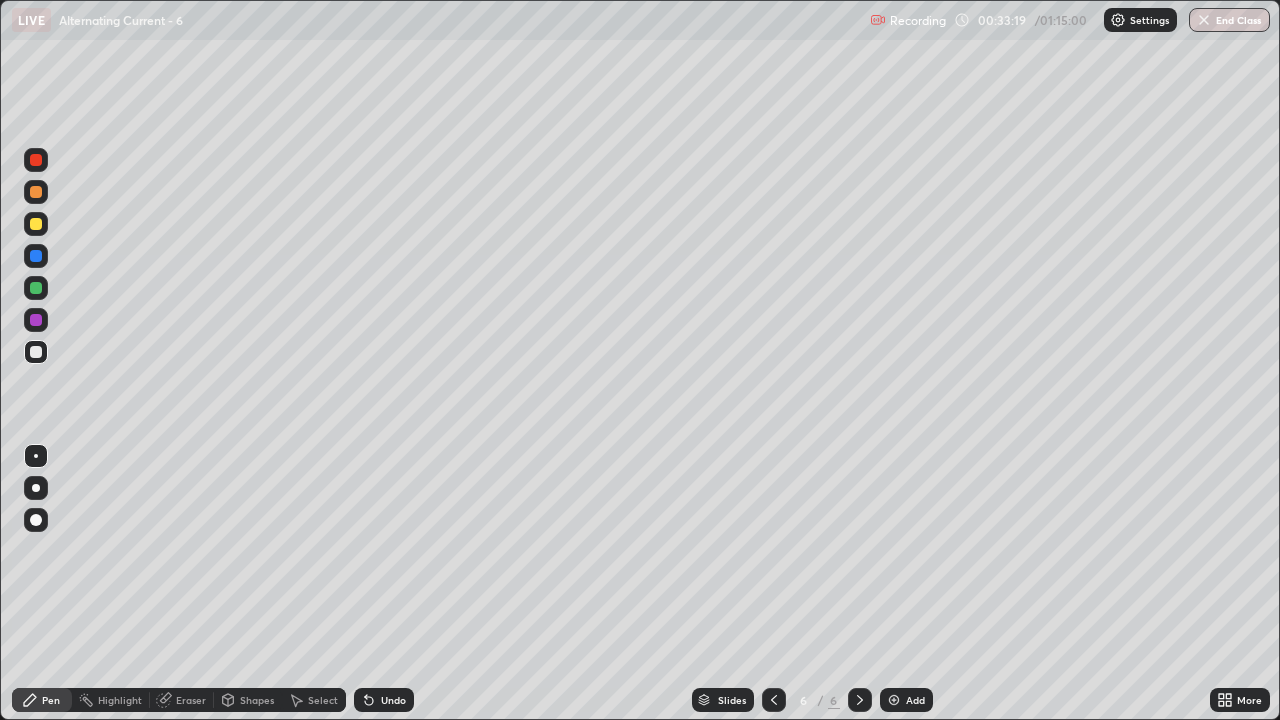 click at bounding box center (36, 352) 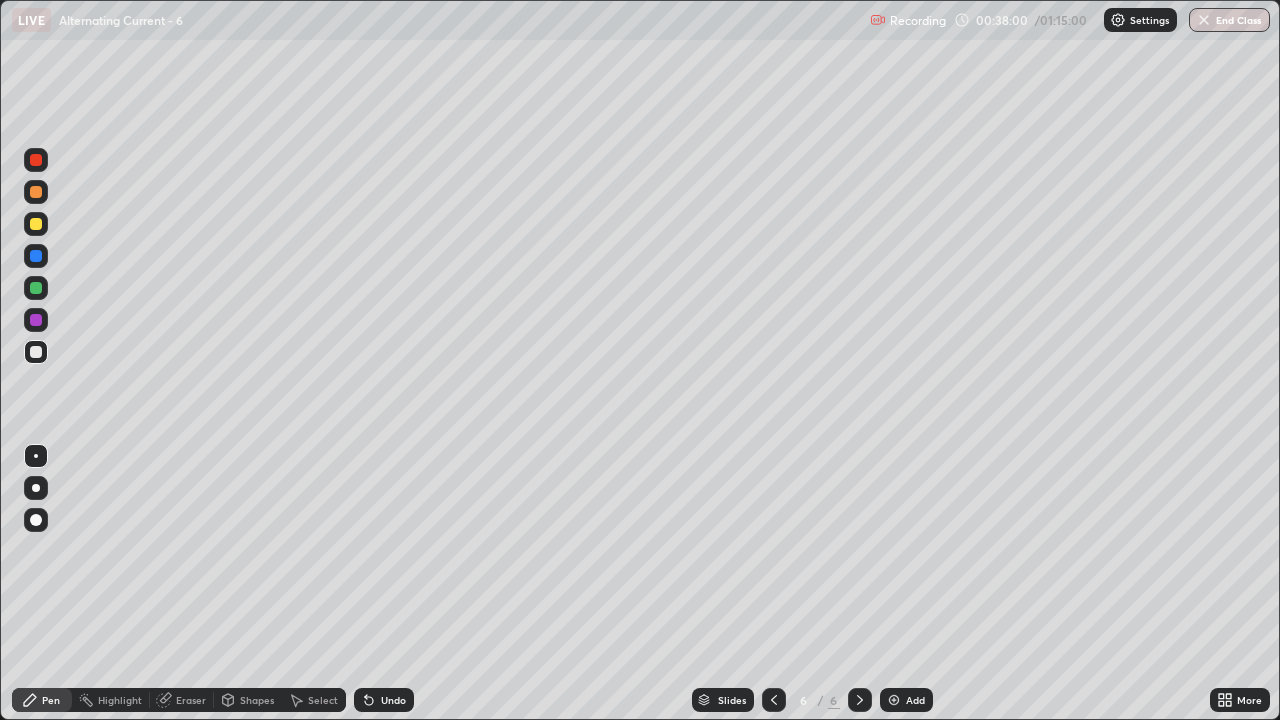 click at bounding box center (36, 224) 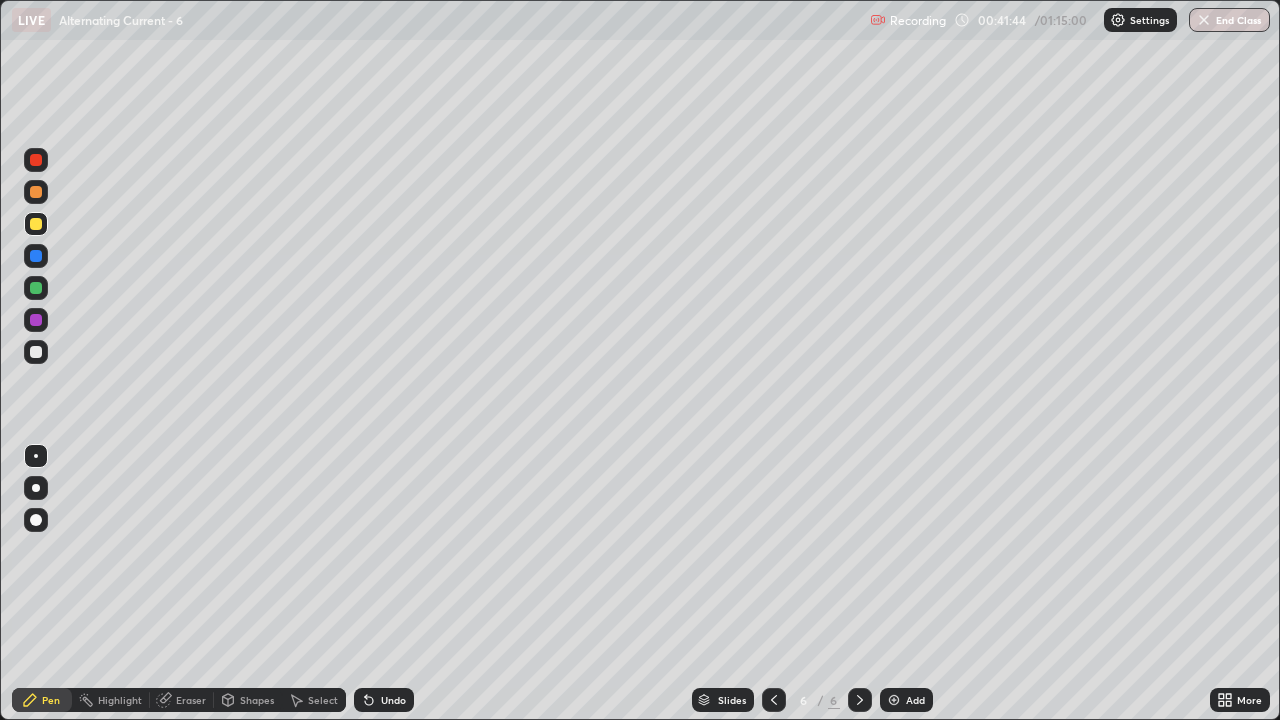 click at bounding box center (894, 700) 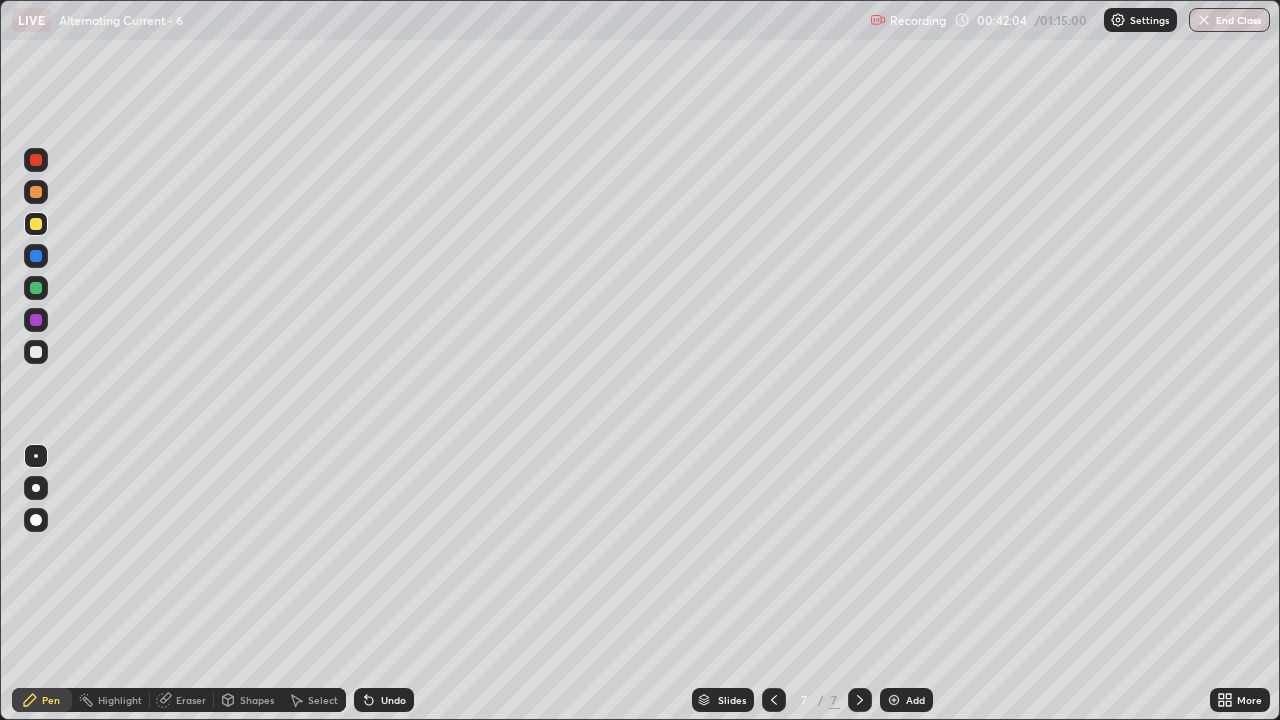 click on "Undo" at bounding box center [384, 700] 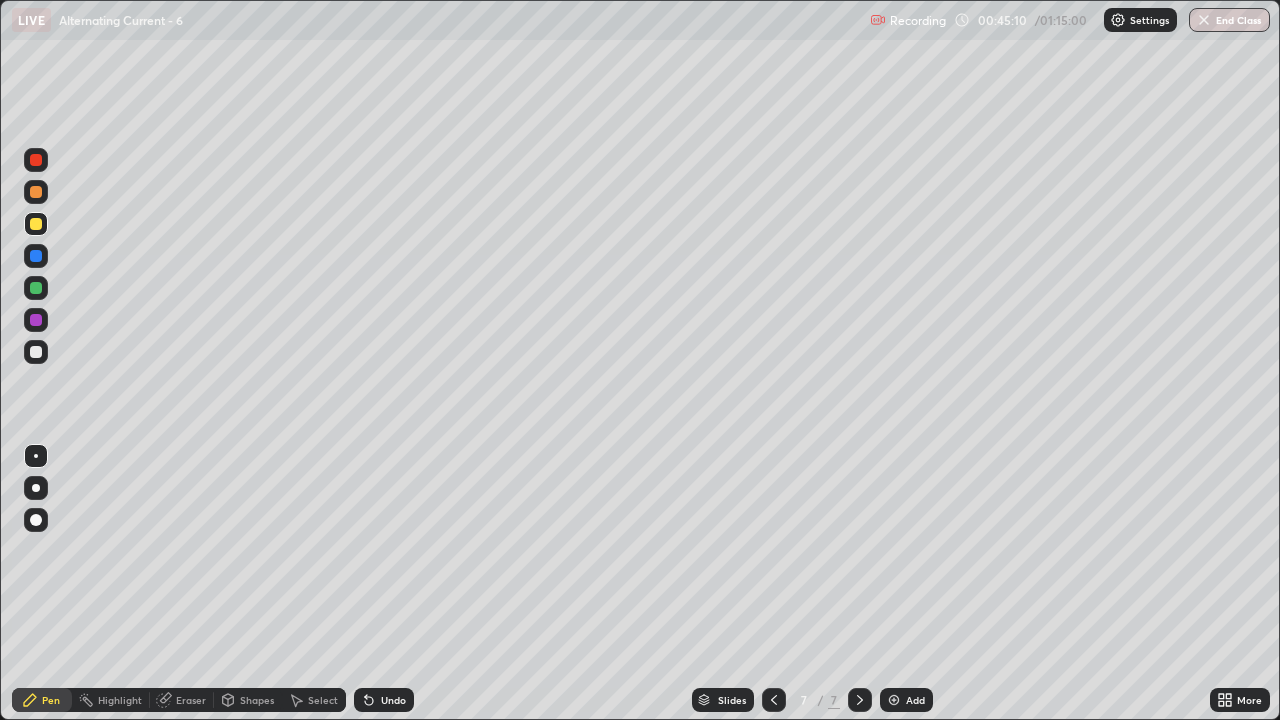 click at bounding box center (36, 352) 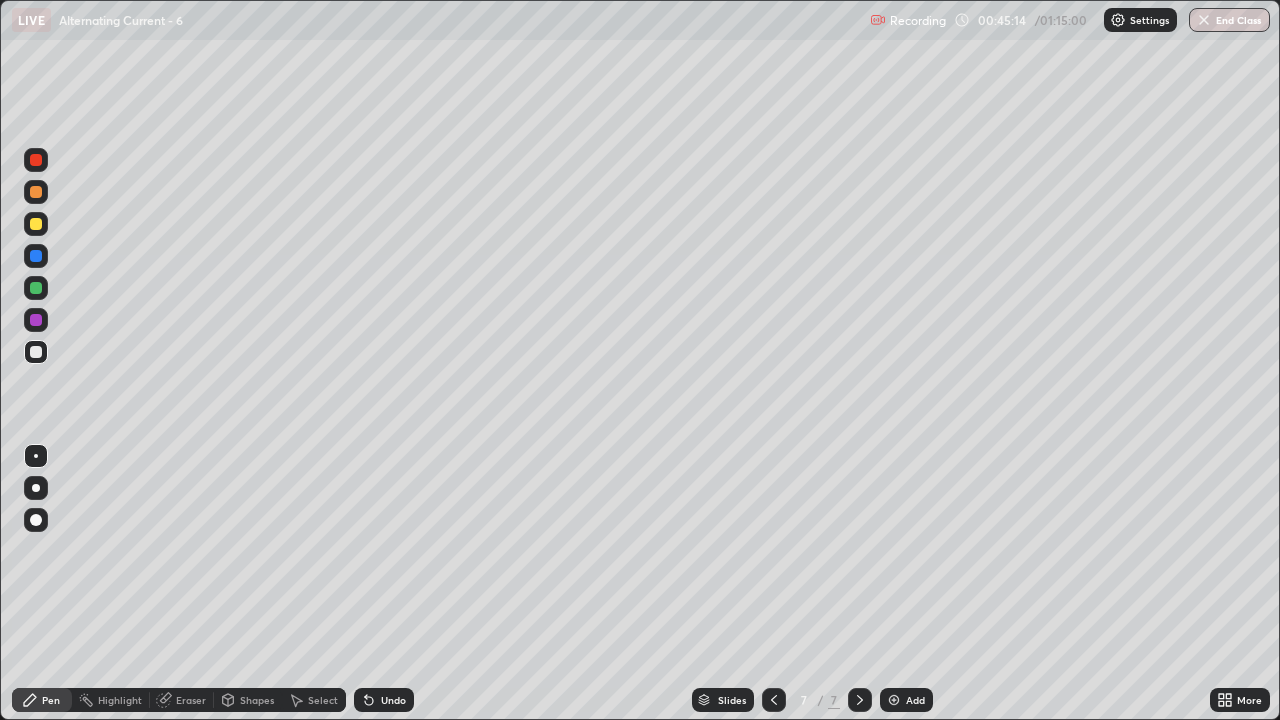 click on "Undo" at bounding box center [393, 700] 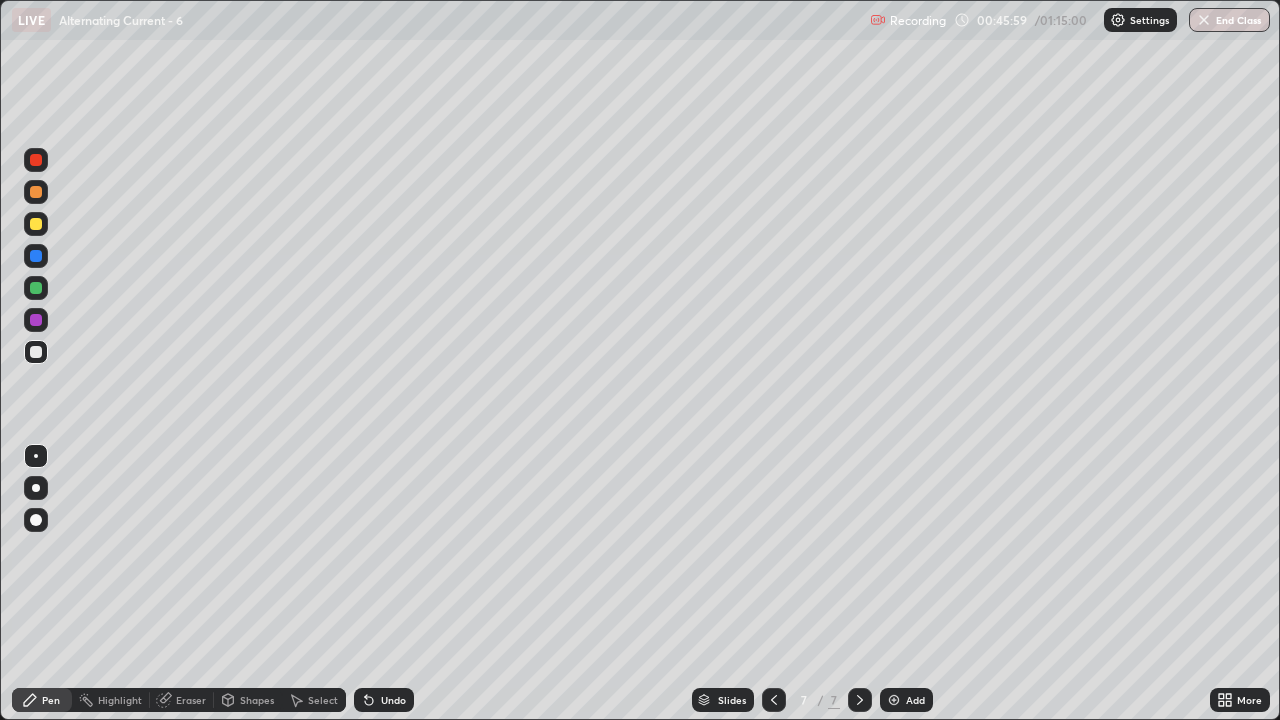 click on "Undo" at bounding box center [393, 700] 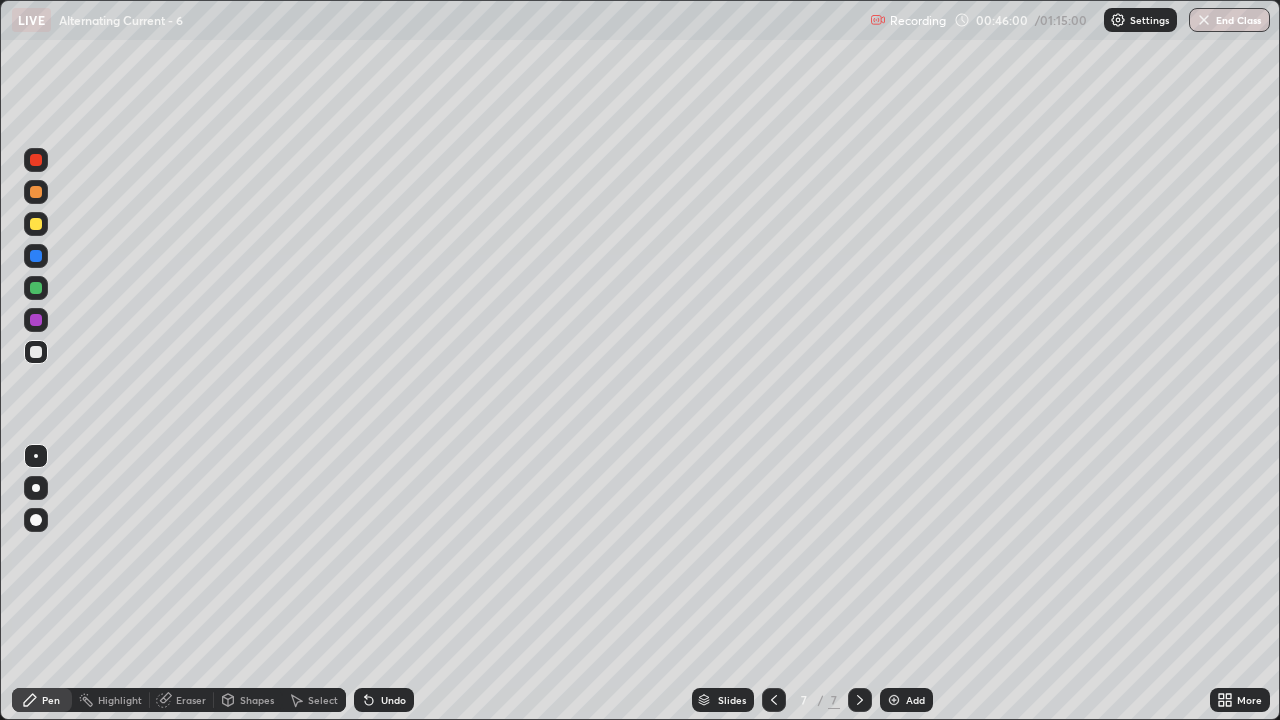 click on "Undo" at bounding box center [393, 700] 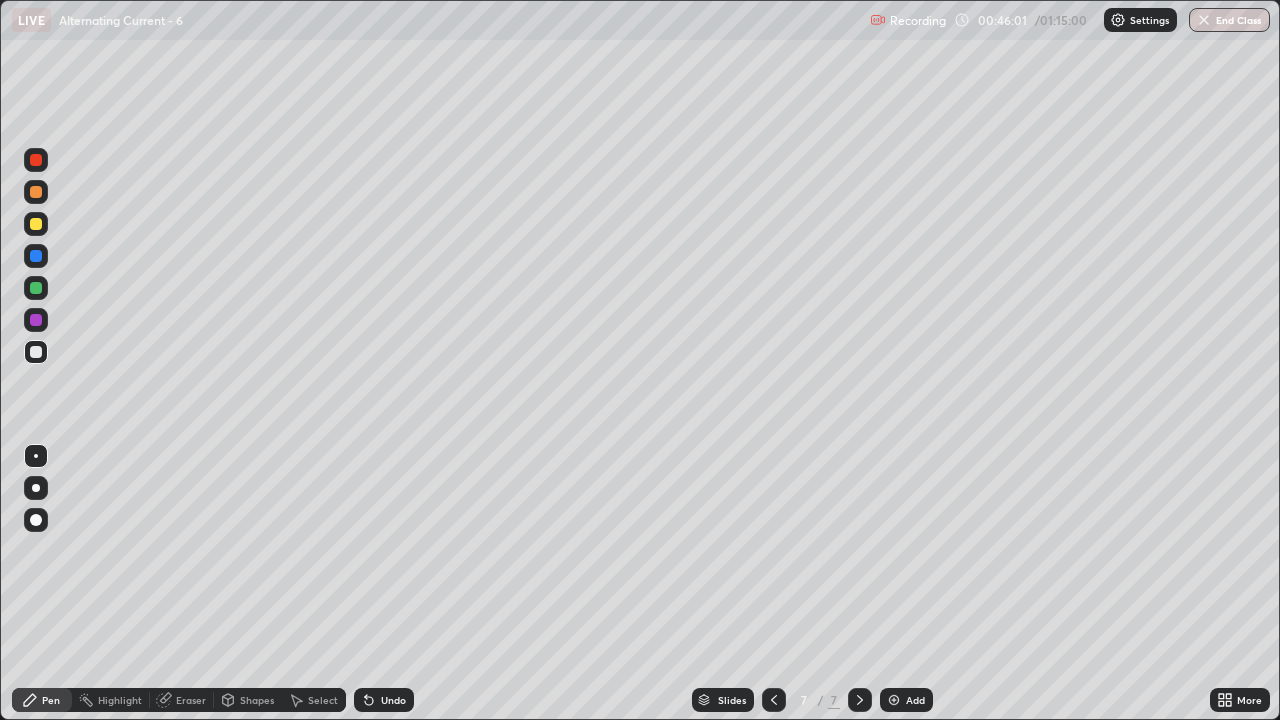 click on "Undo" at bounding box center (393, 700) 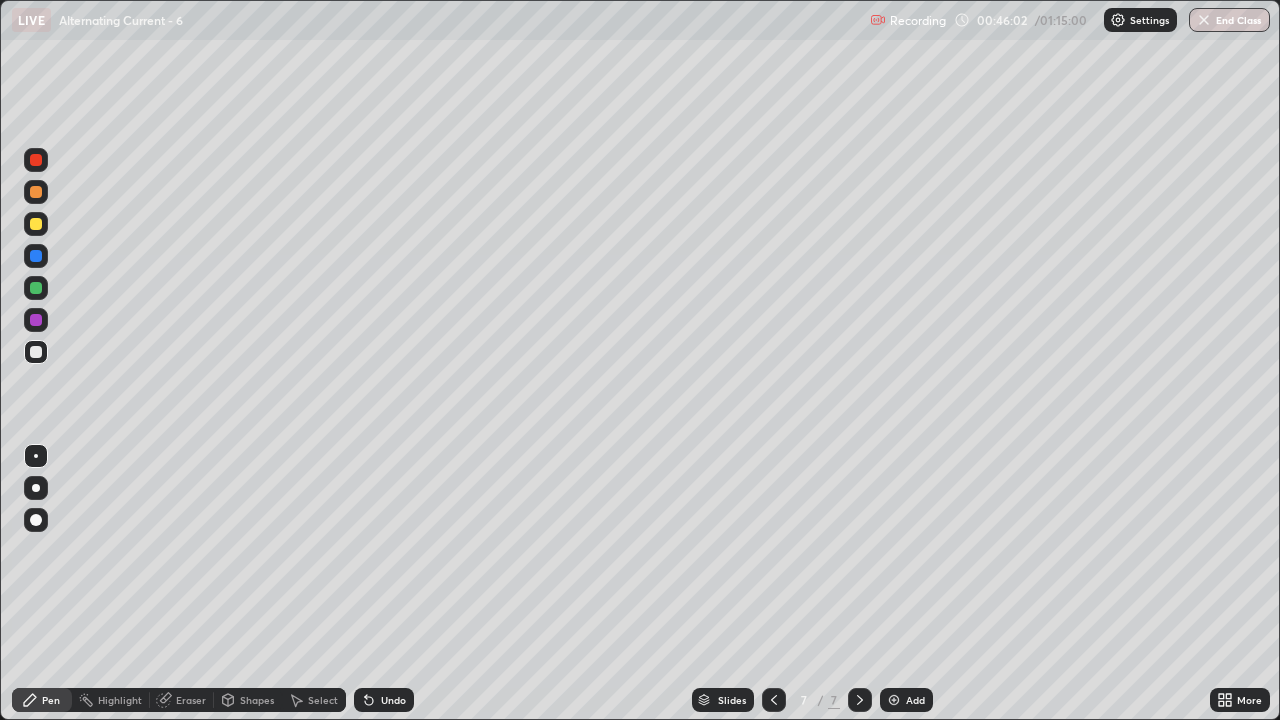 click on "Undo" at bounding box center (393, 700) 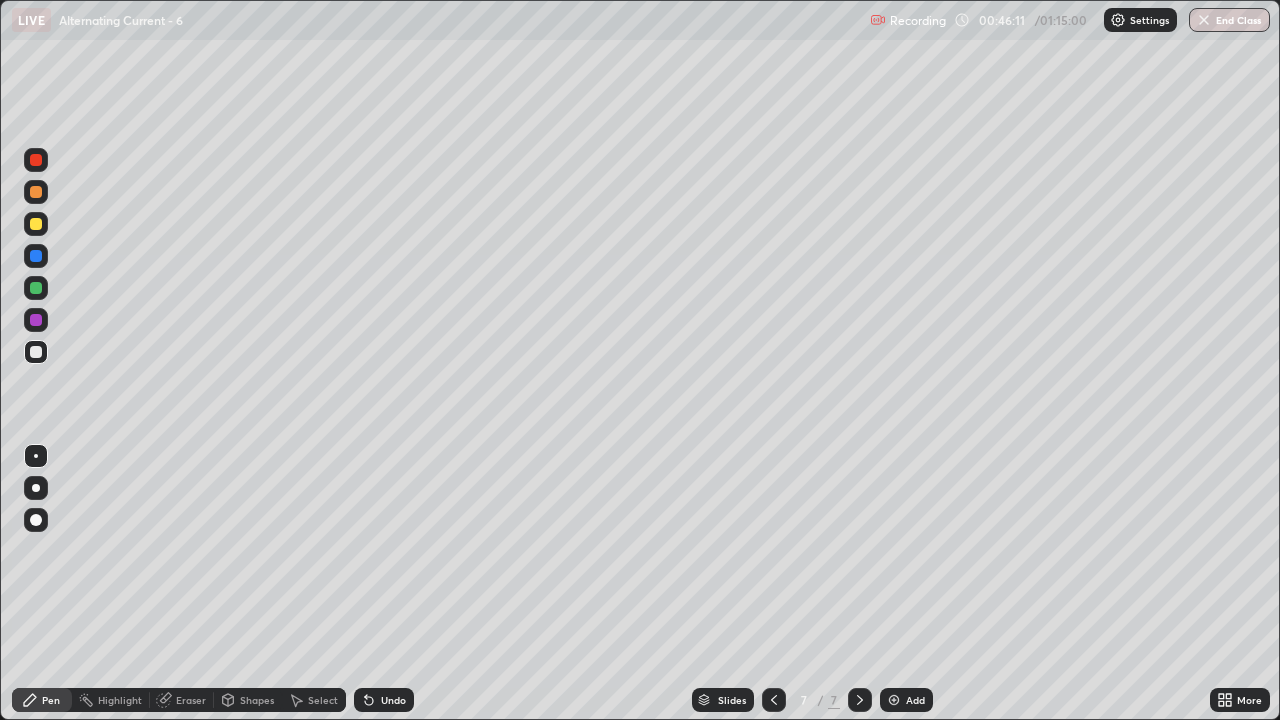 click at bounding box center [36, 352] 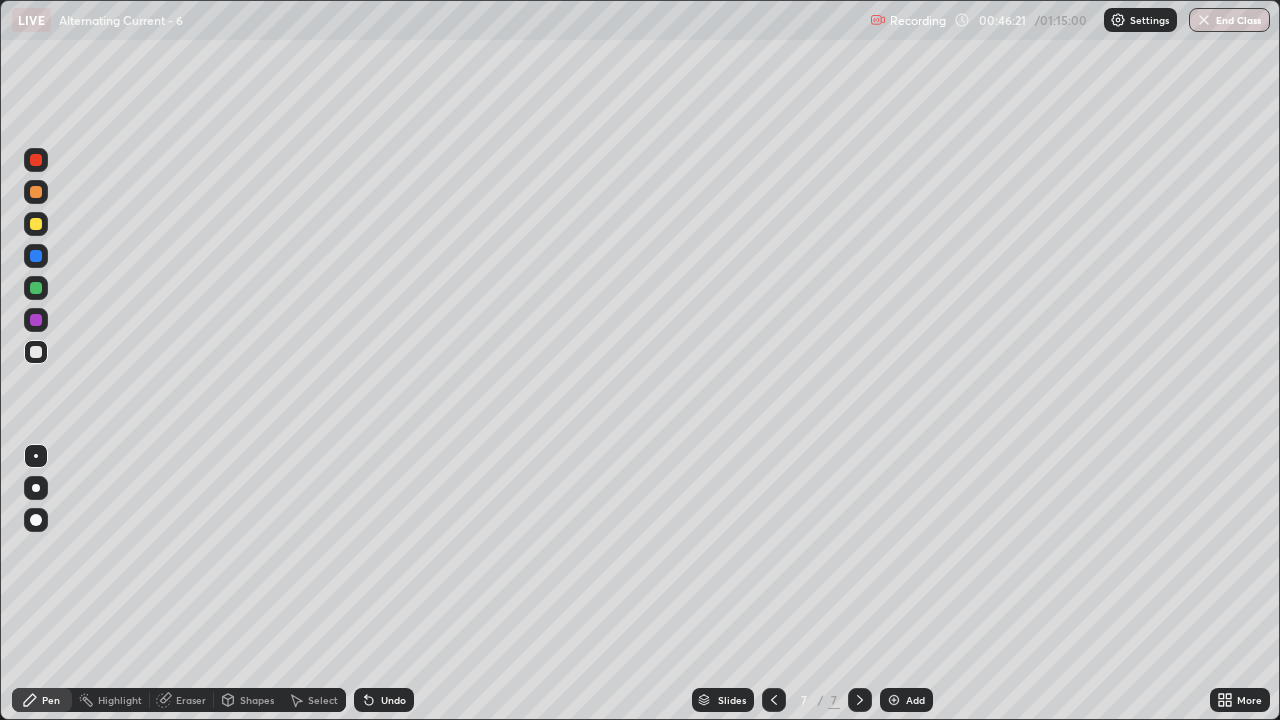 click on "Undo" at bounding box center [393, 700] 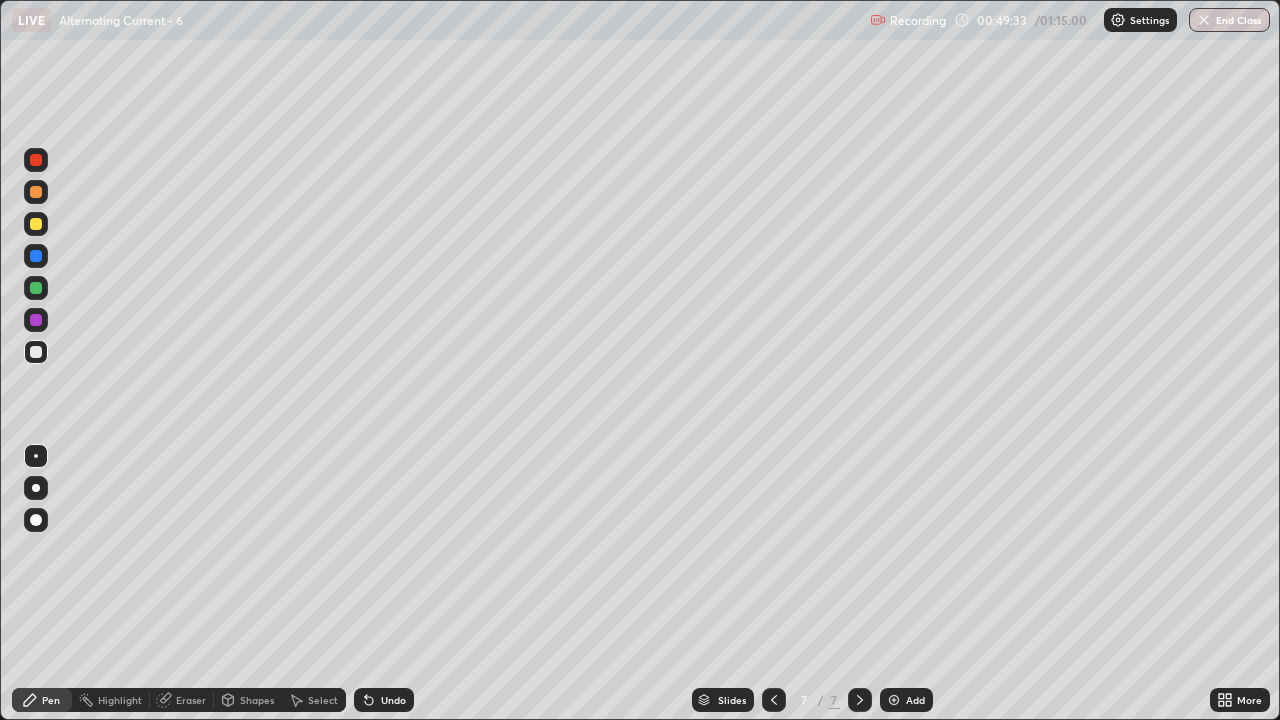 click at bounding box center [894, 700] 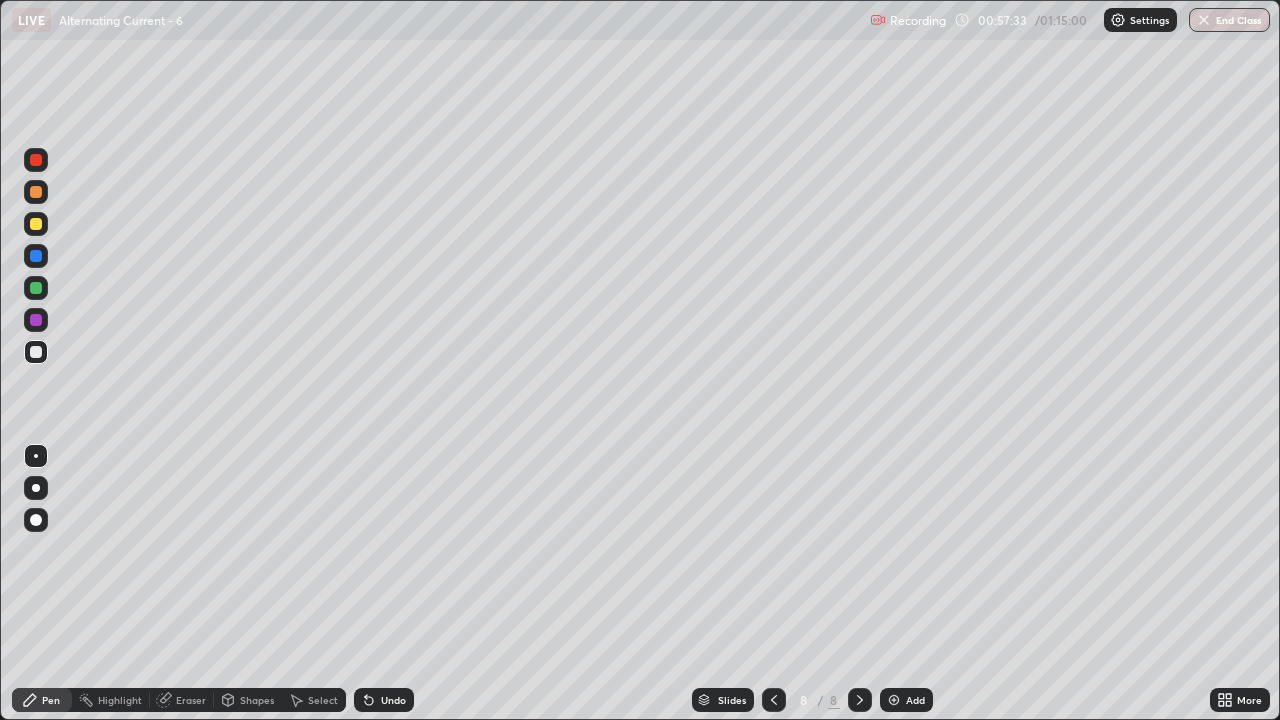 click on "Undo" at bounding box center [393, 700] 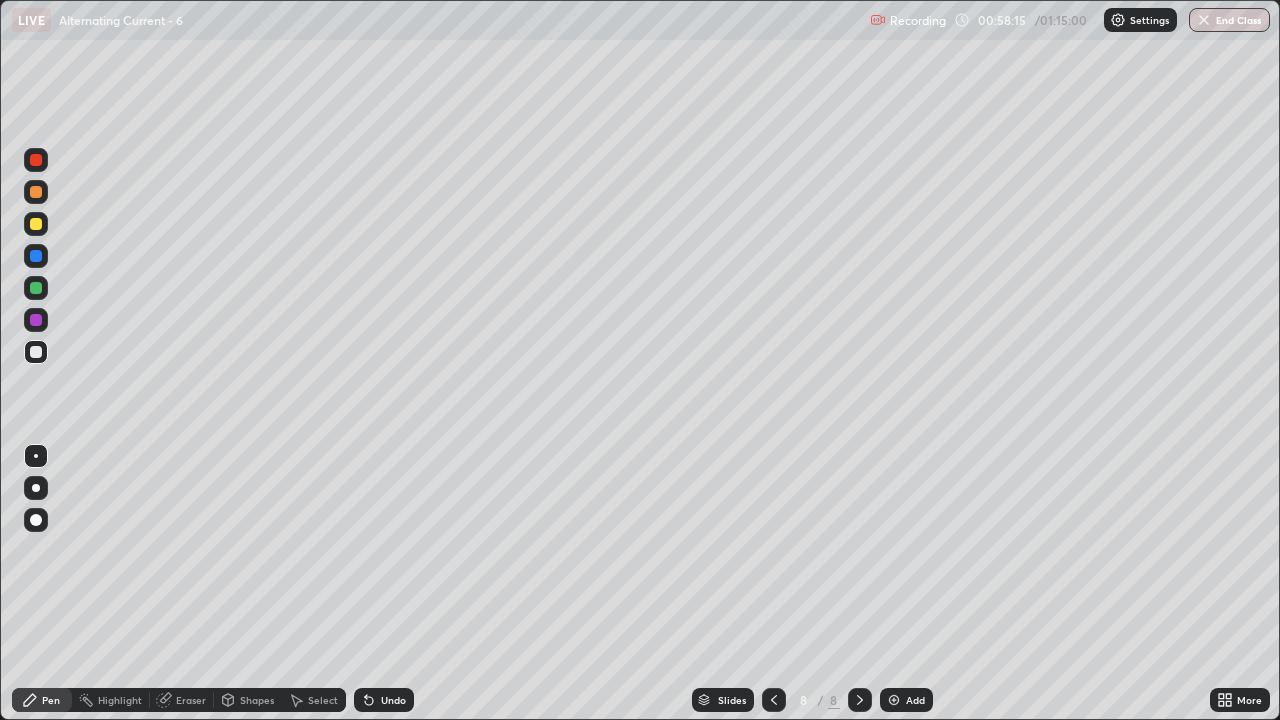 click on "Undo" at bounding box center [393, 700] 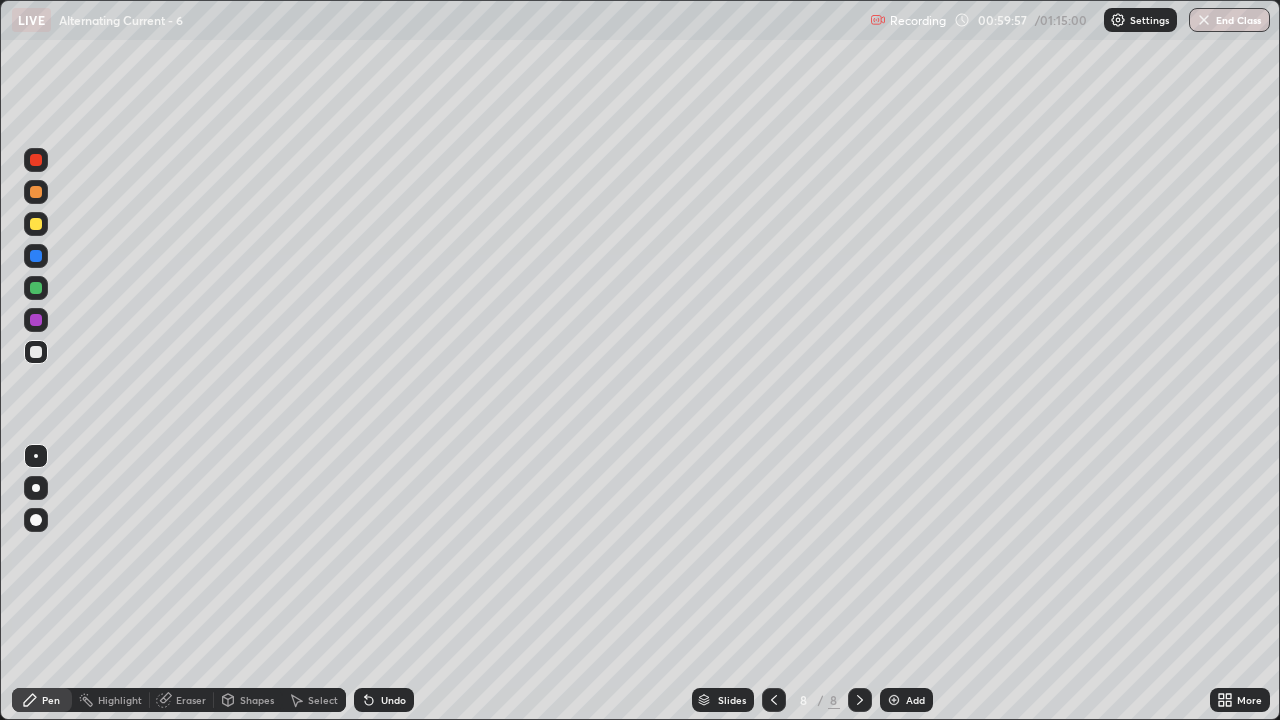 click on "Add" at bounding box center (915, 700) 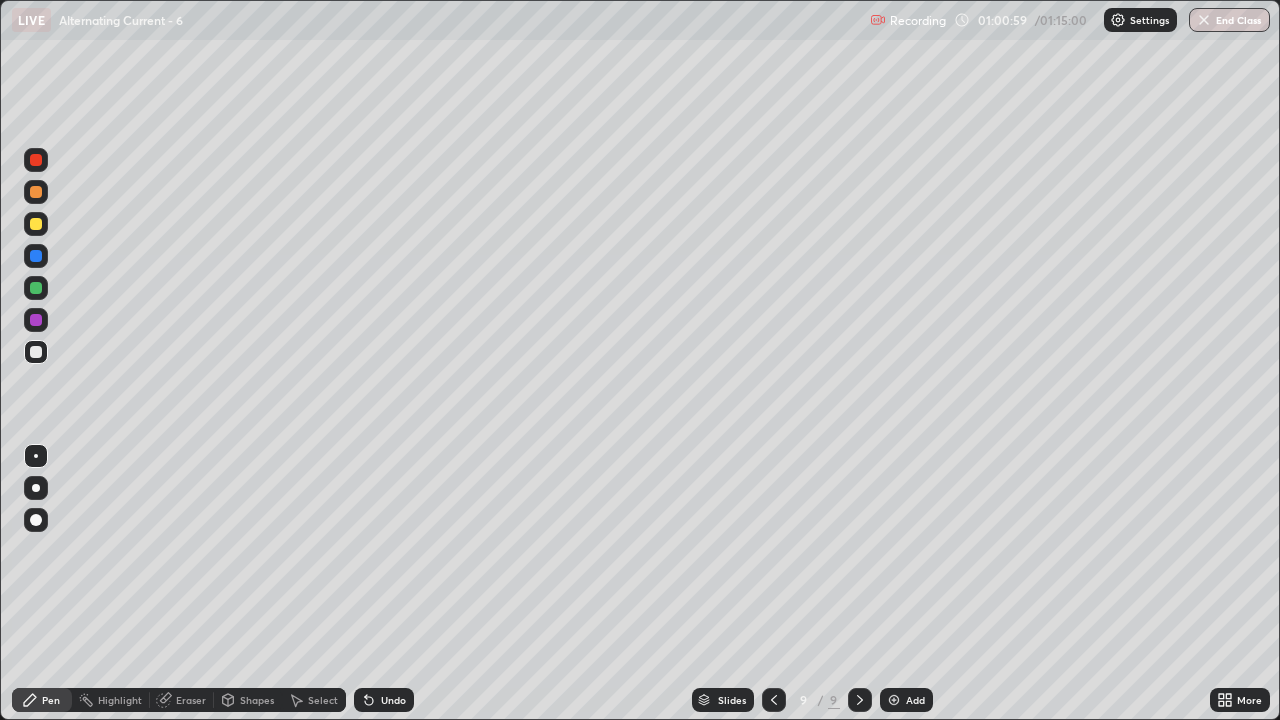 click at bounding box center [36, 224] 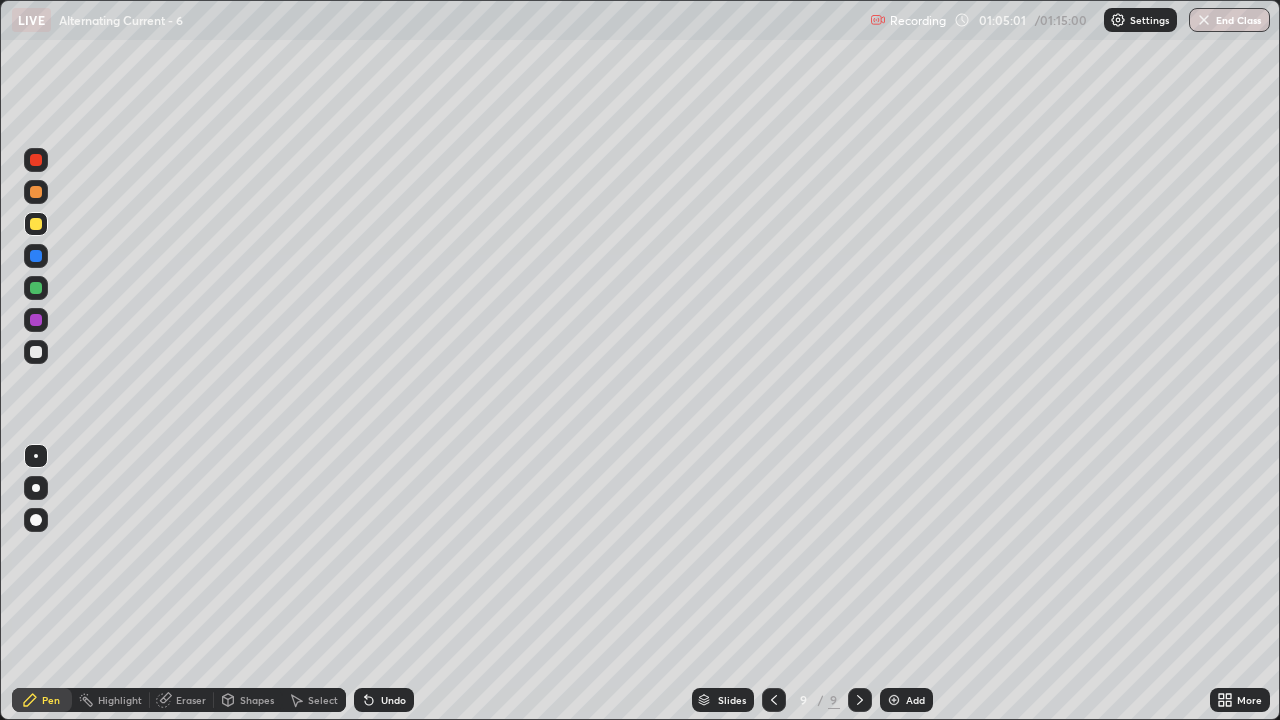 click at bounding box center (36, 352) 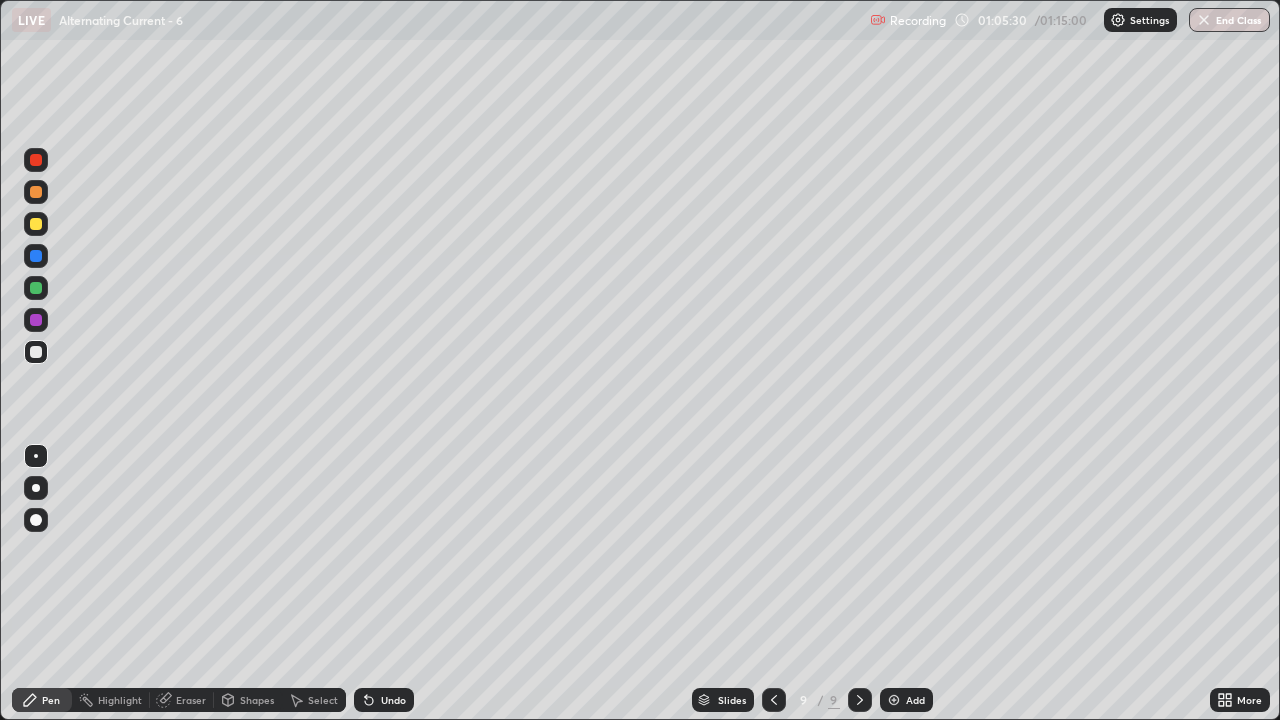 click on "Undo" at bounding box center [384, 700] 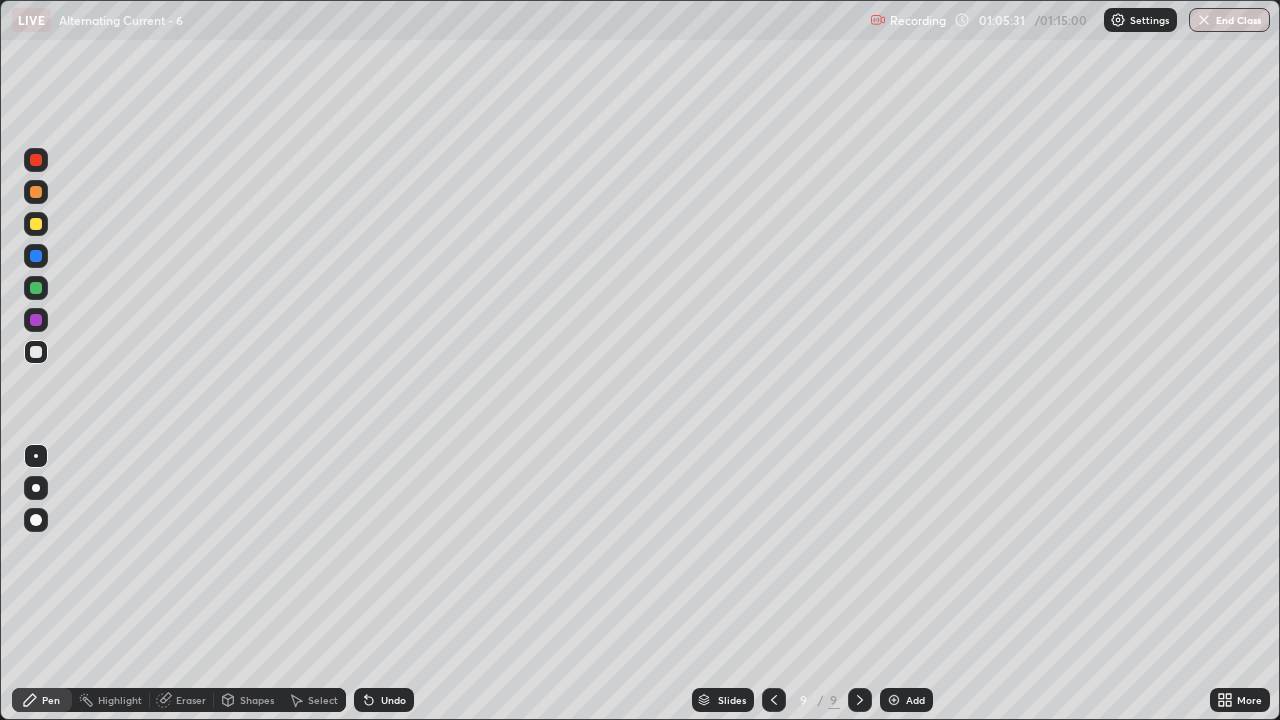 click on "Undo" at bounding box center (384, 700) 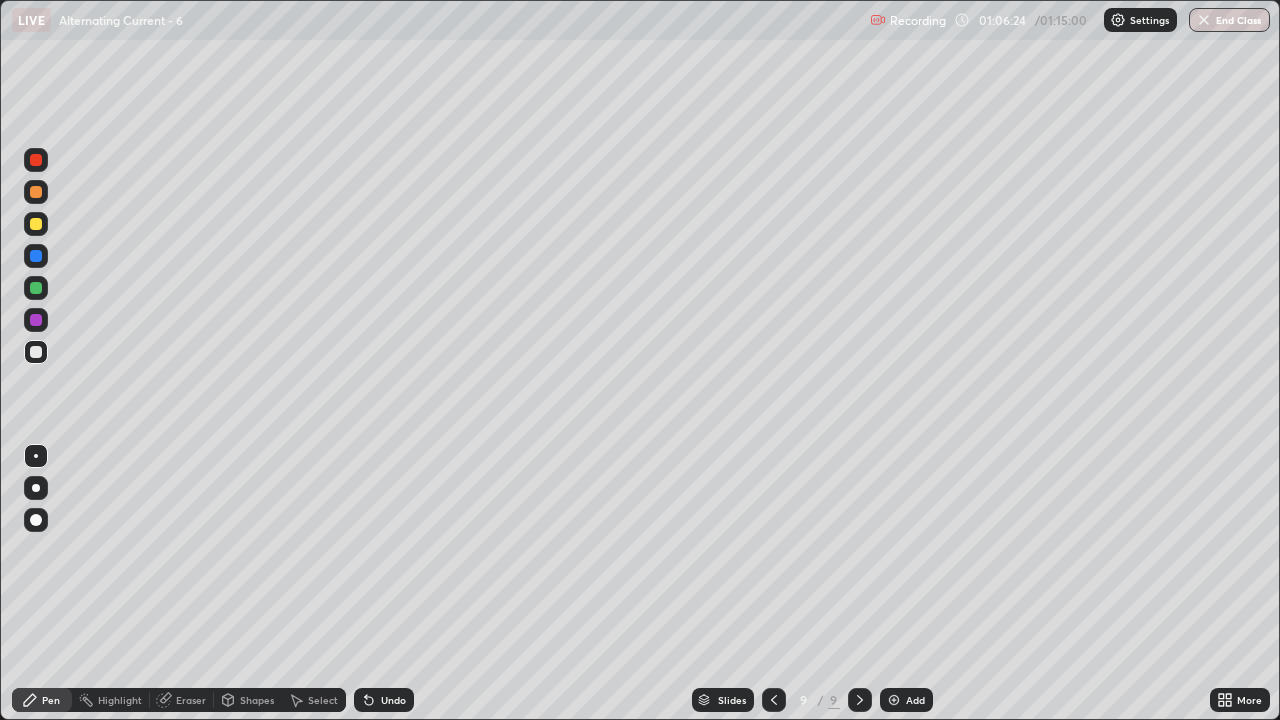 click at bounding box center [36, 224] 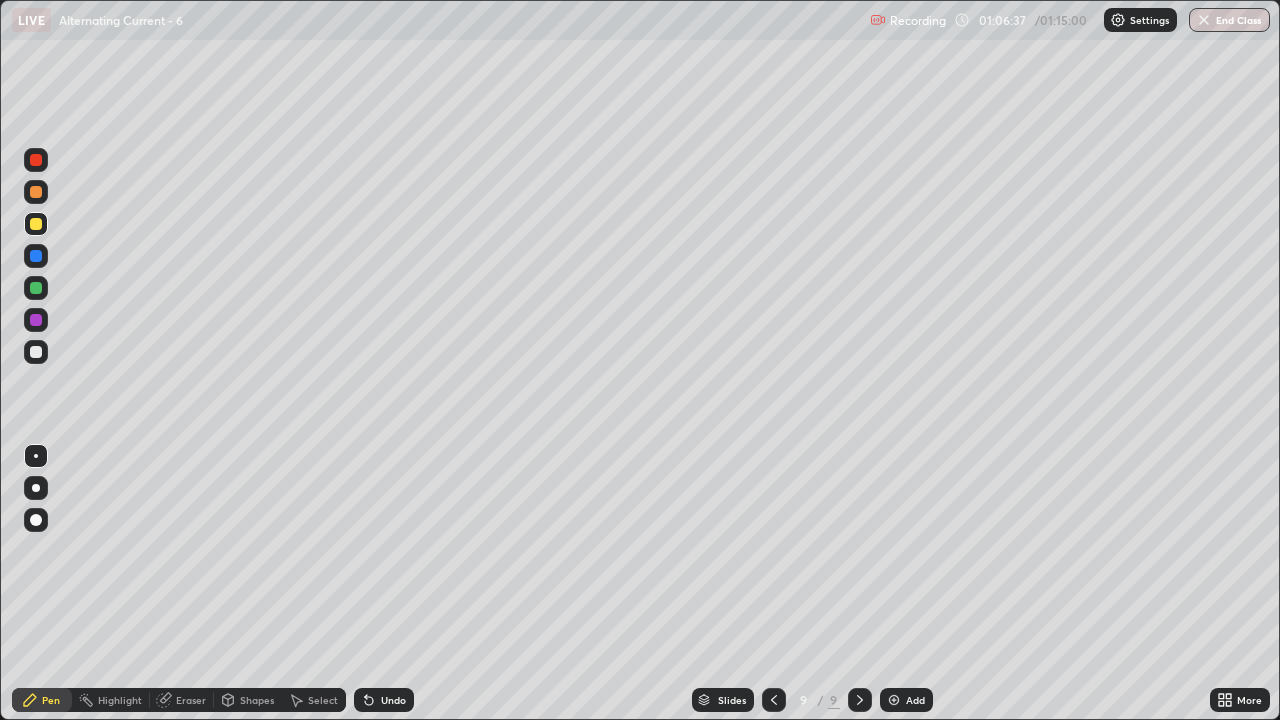 click at bounding box center [36, 352] 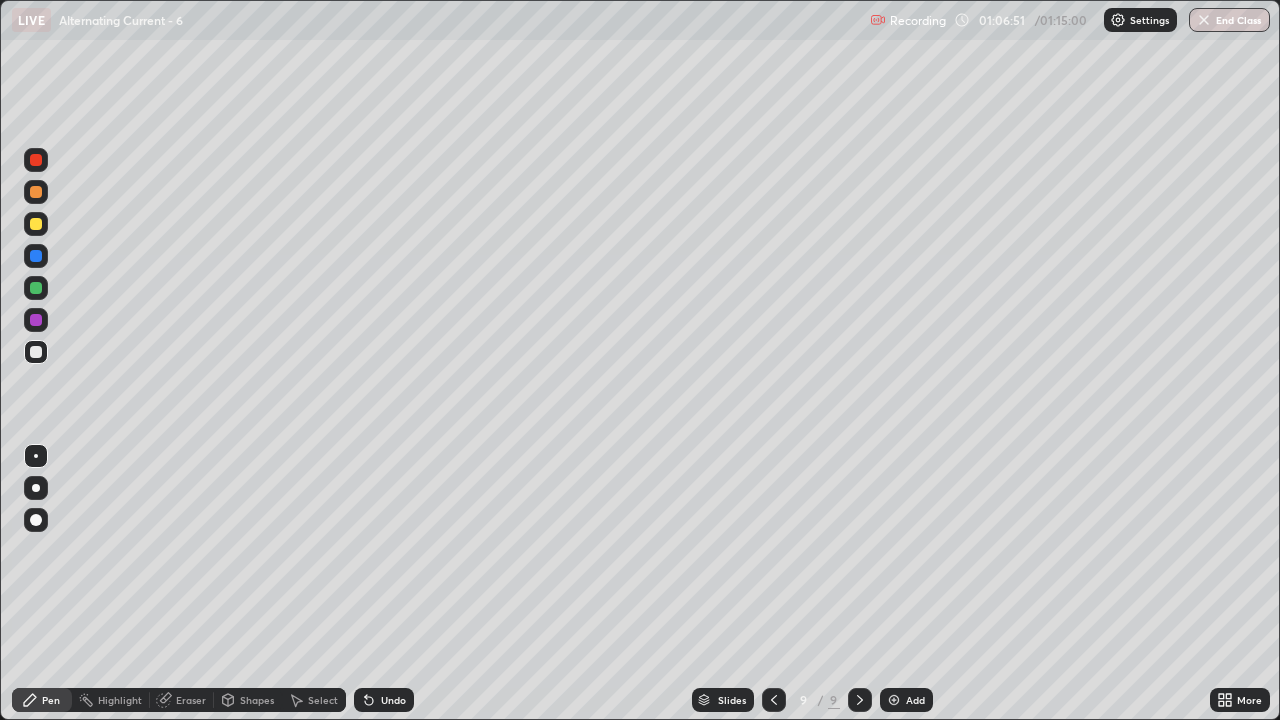 click on "Undo" at bounding box center [393, 700] 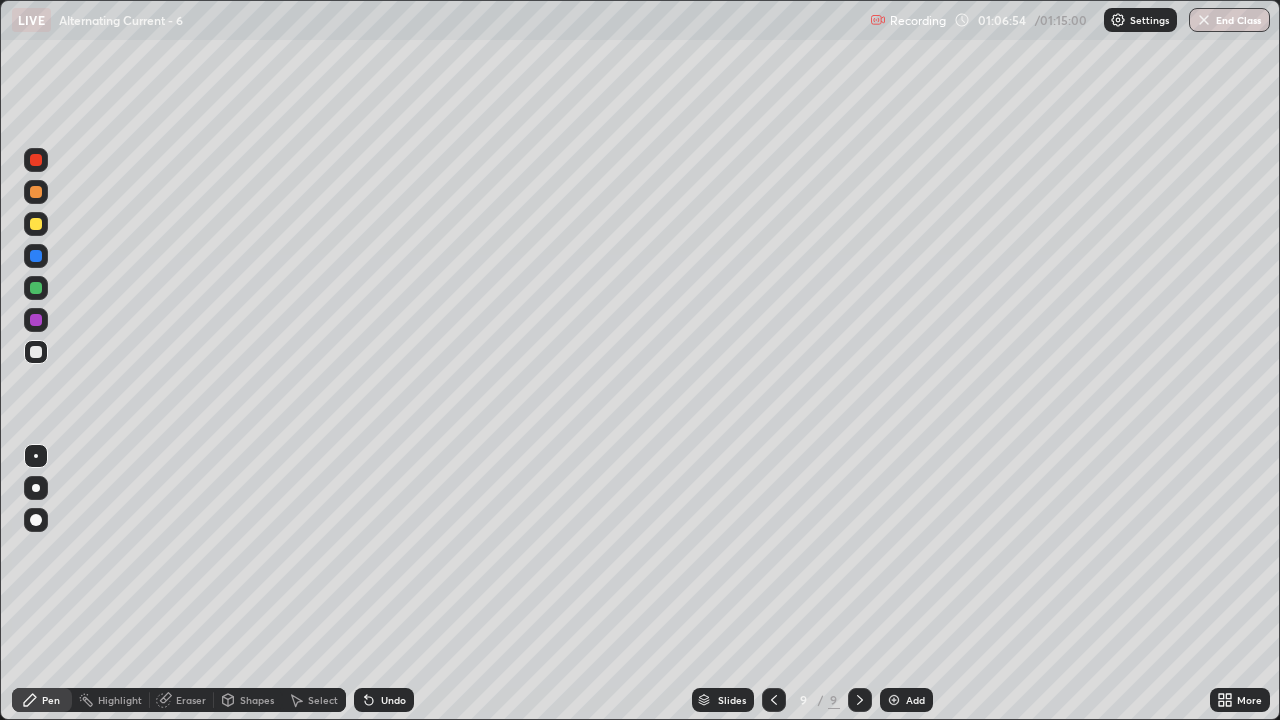 click 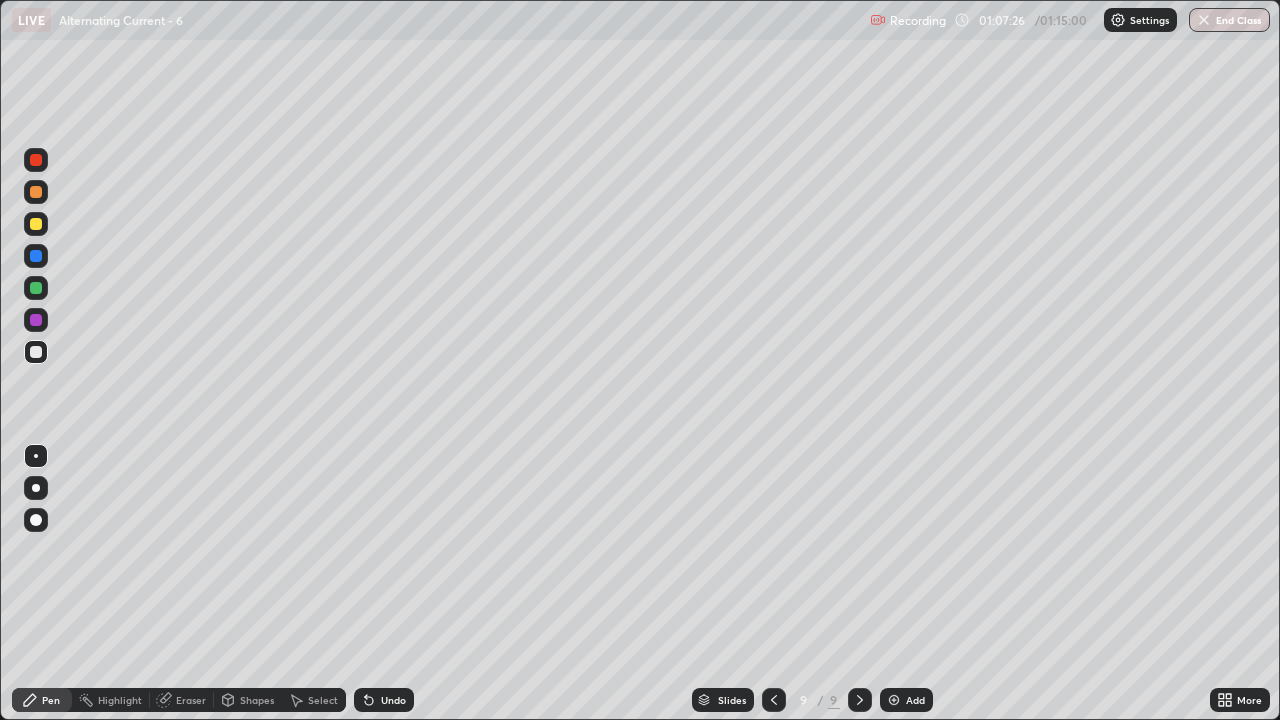 click at bounding box center (36, 352) 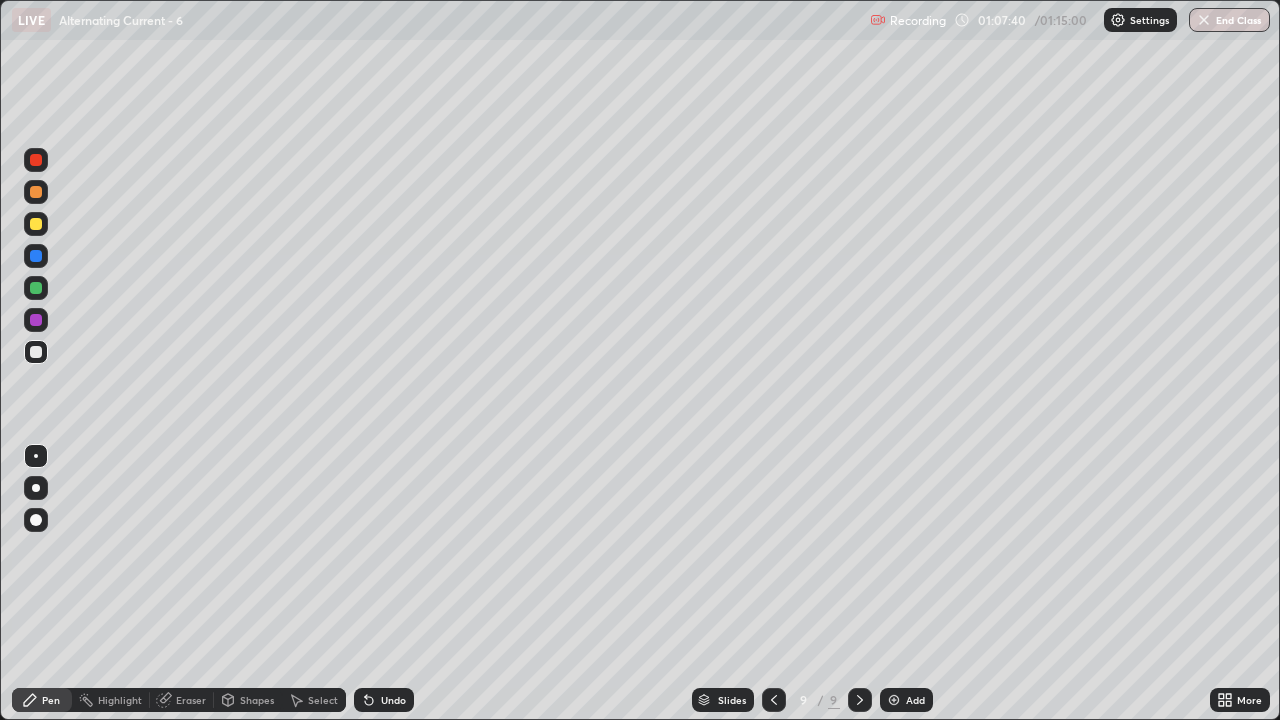 click at bounding box center (36, 224) 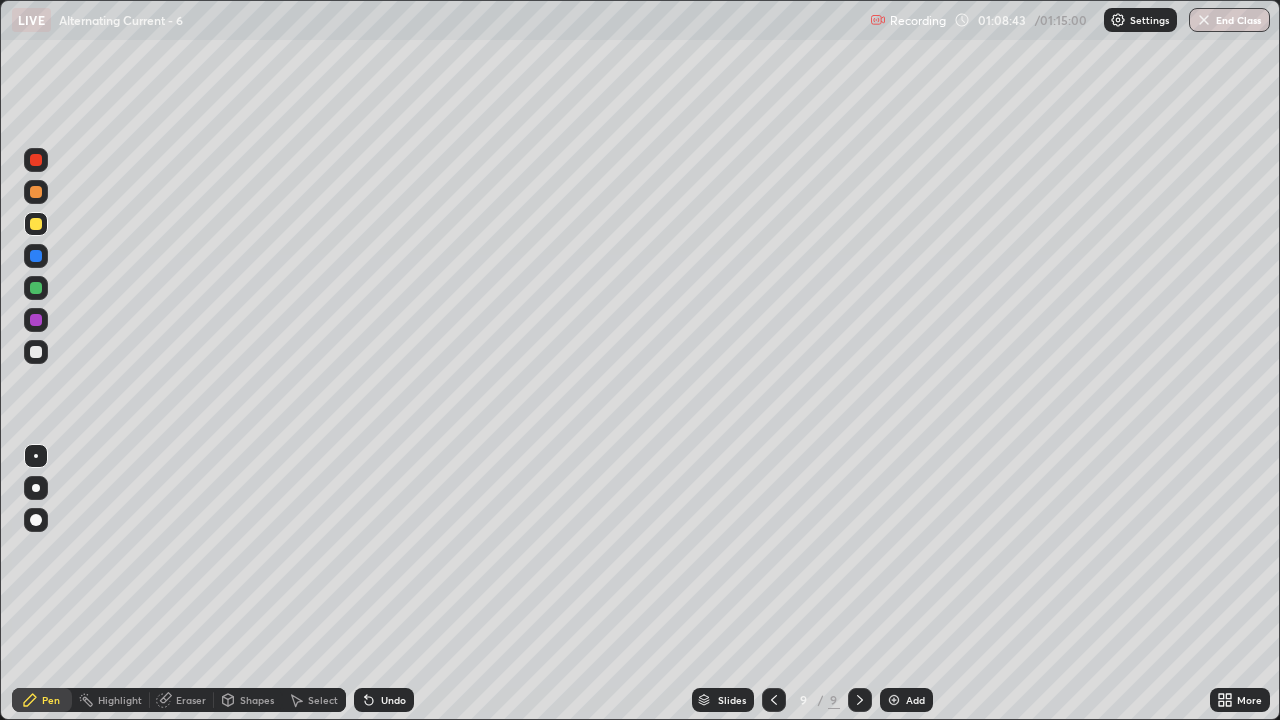 click at bounding box center (36, 352) 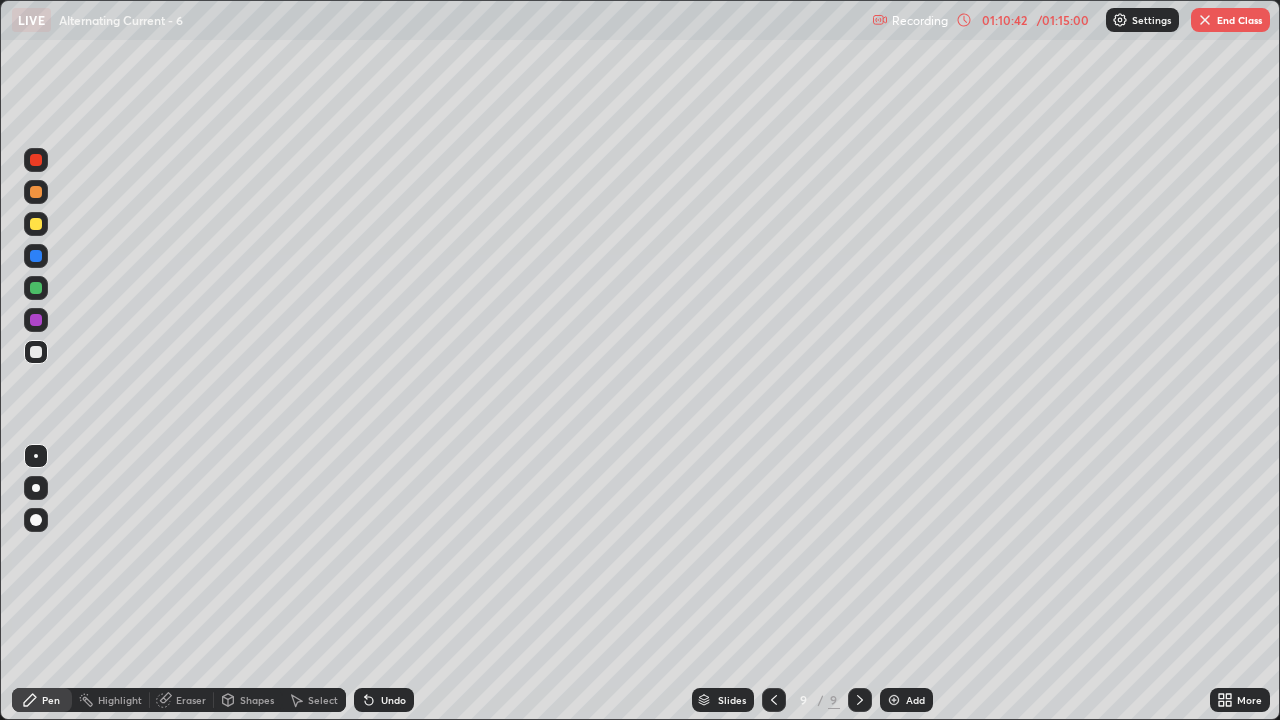 click at bounding box center (1205, 20) 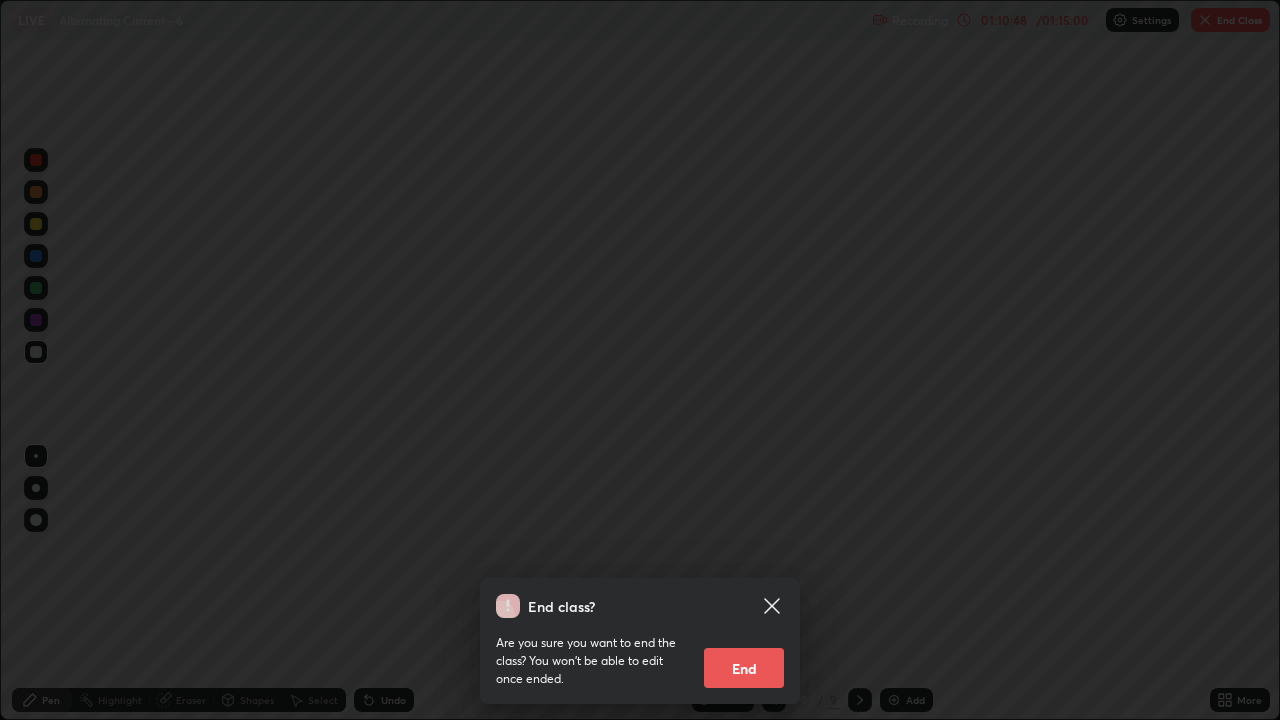 click on "End" at bounding box center (744, 668) 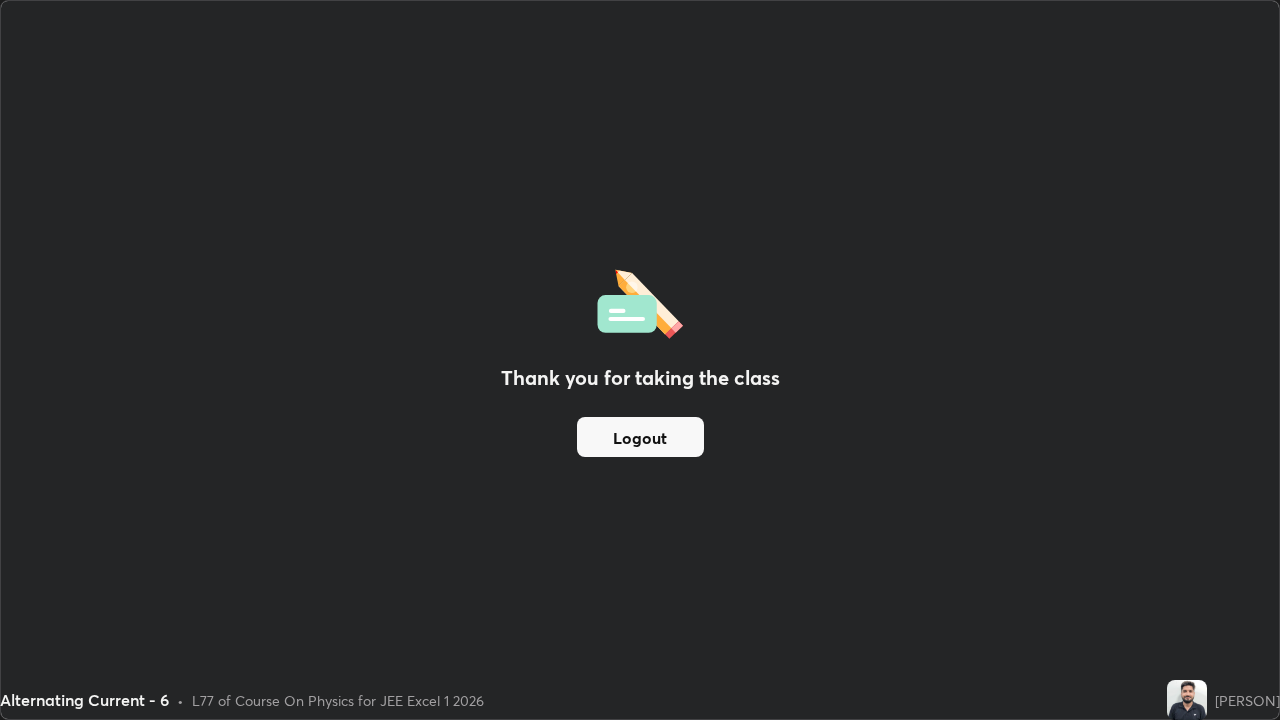 click on "Logout" at bounding box center (640, 437) 